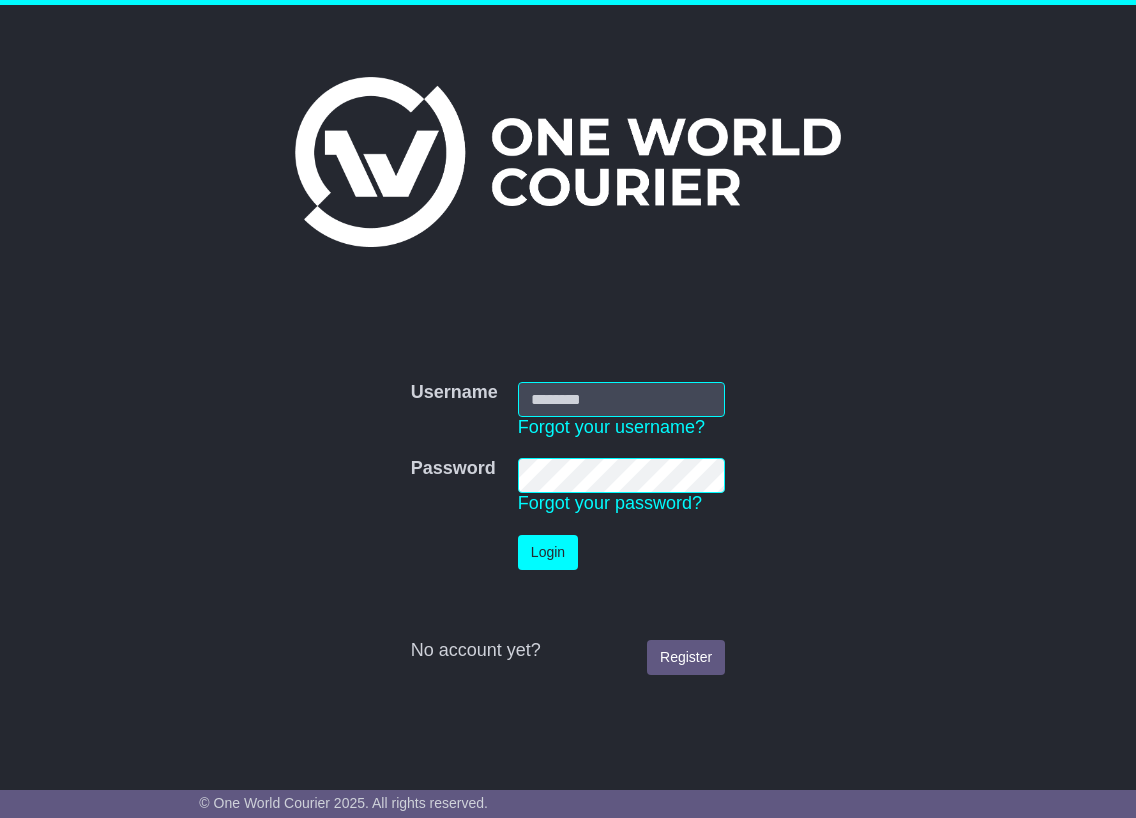 scroll, scrollTop: 0, scrollLeft: 0, axis: both 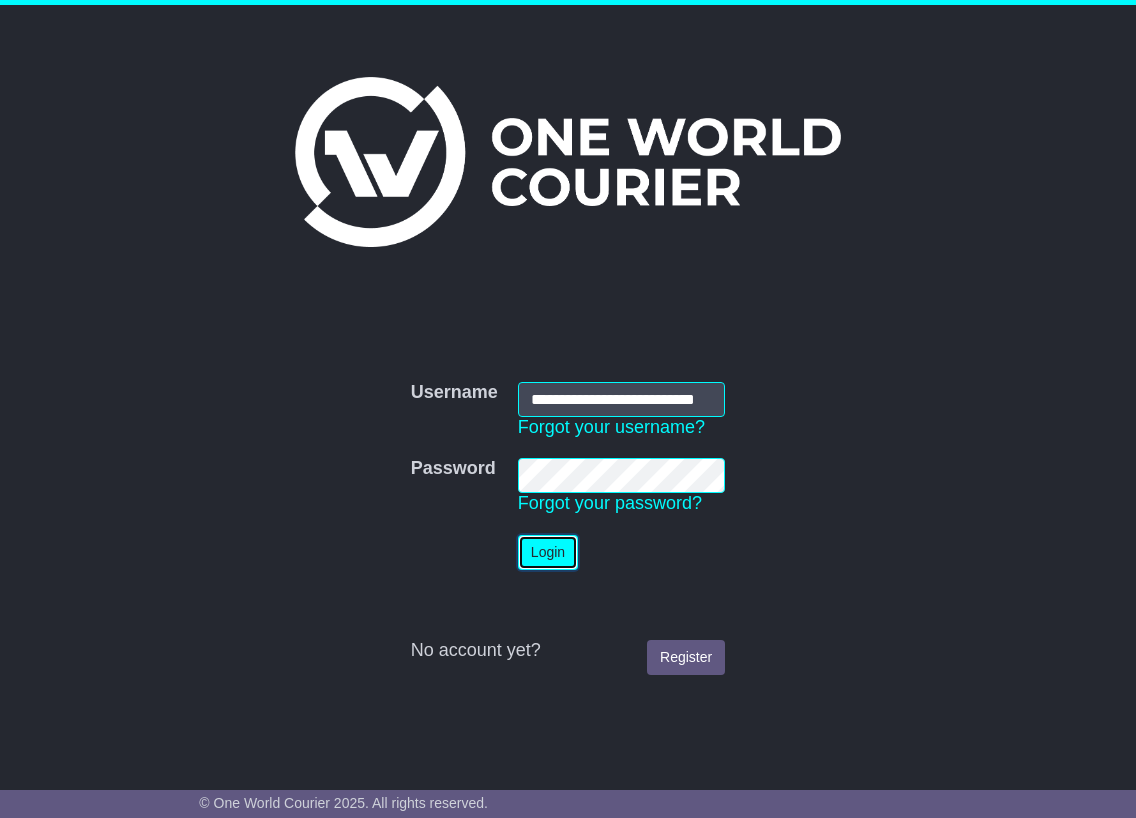 click on "Login" at bounding box center (548, 552) 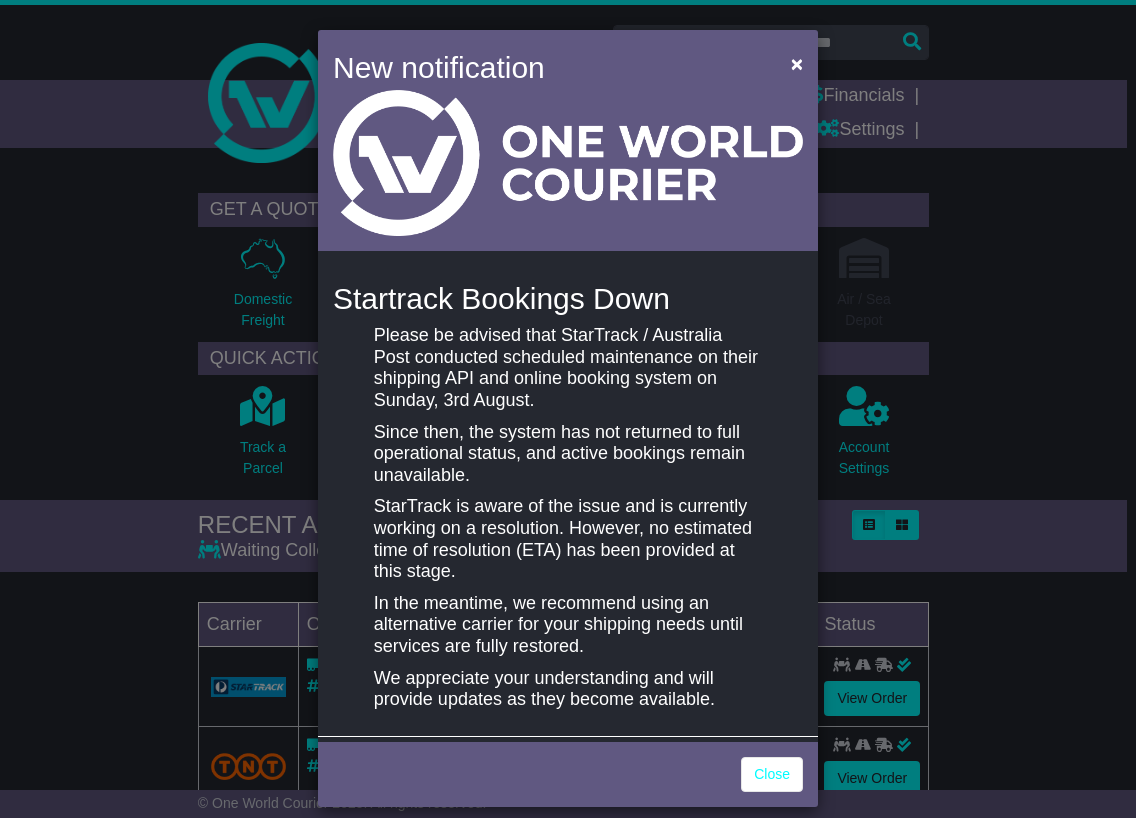 scroll, scrollTop: 0, scrollLeft: 0, axis: both 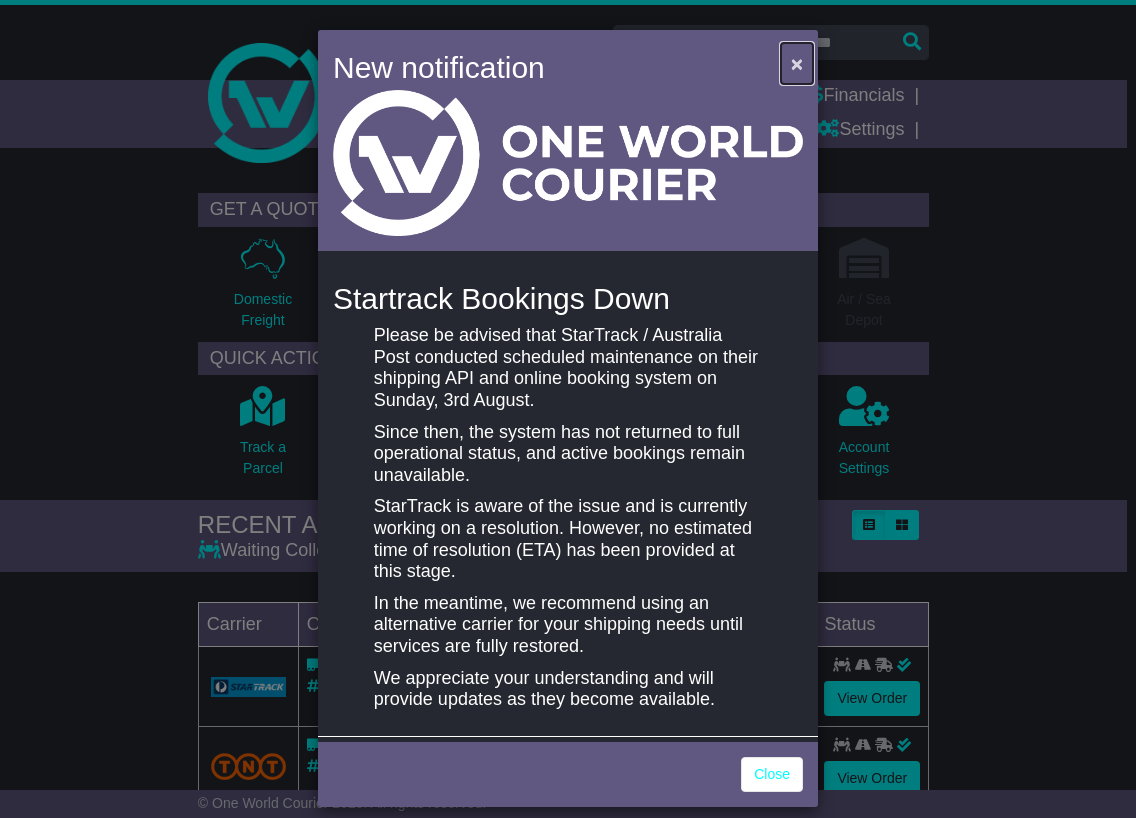 click on "×" at bounding box center (797, 63) 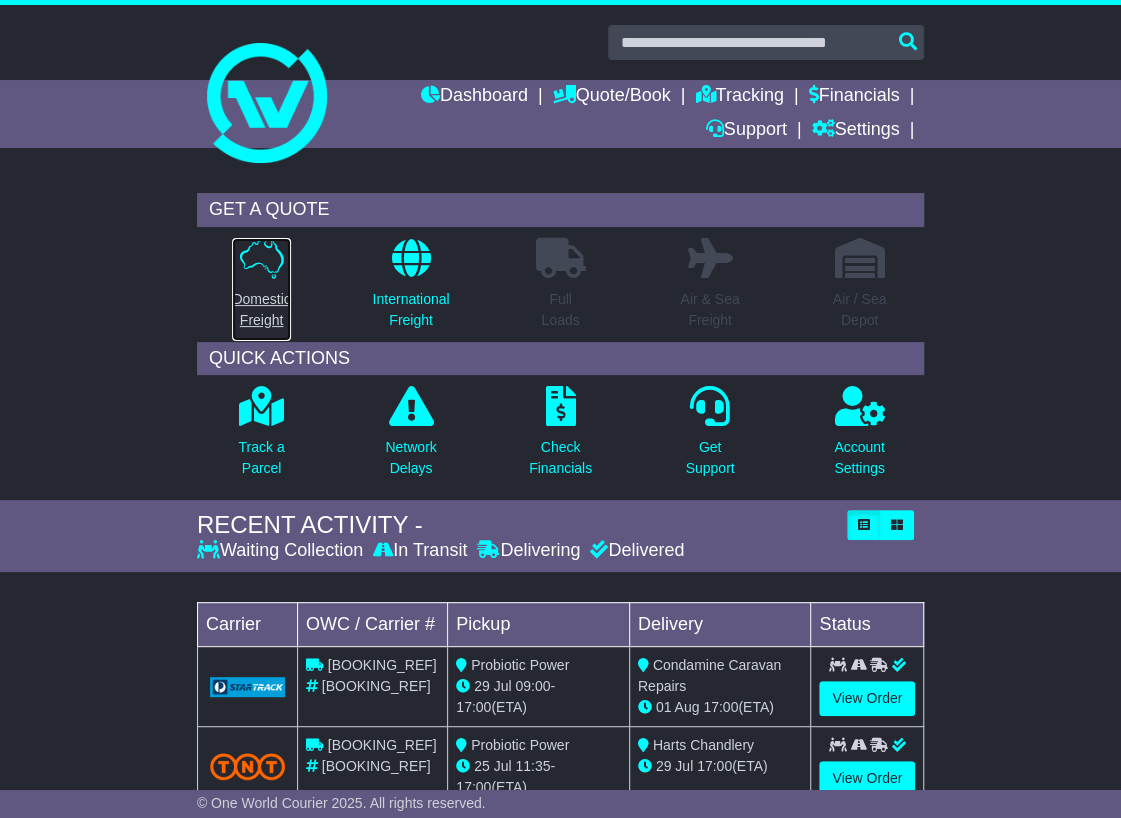 click on "Domestic Freight" at bounding box center [261, 310] 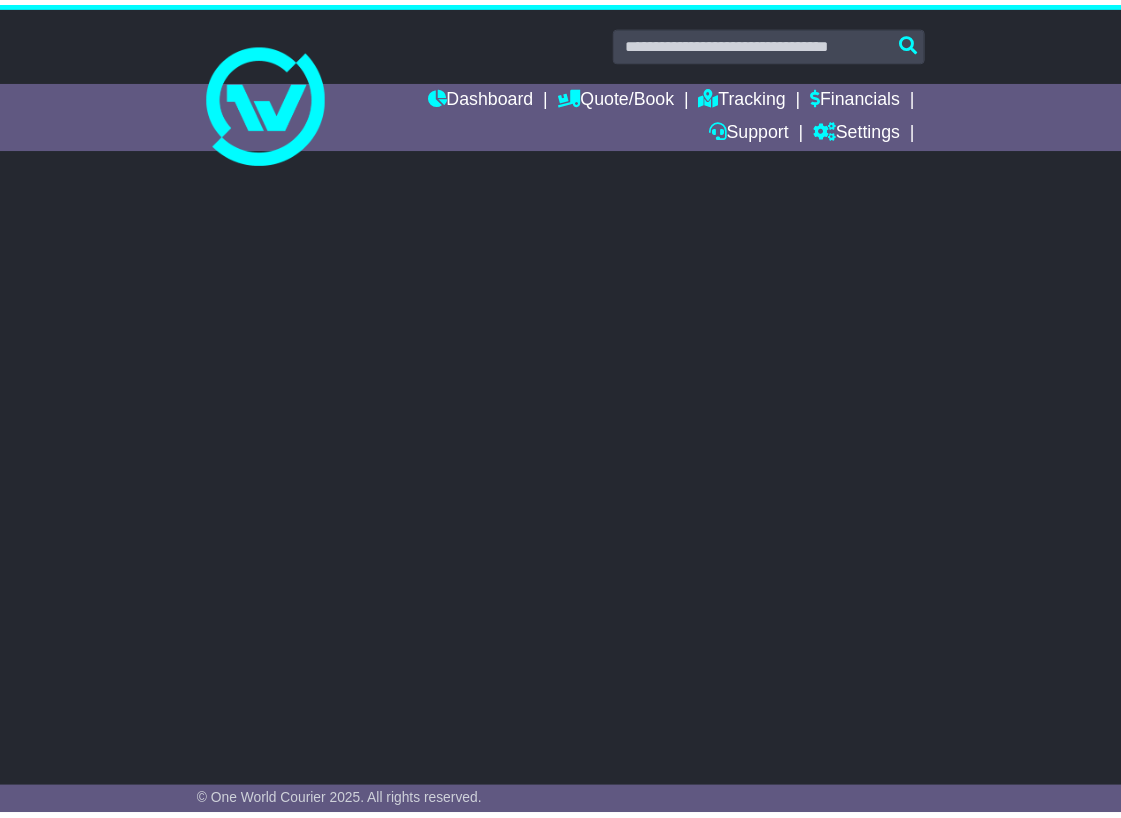 scroll, scrollTop: 0, scrollLeft: 0, axis: both 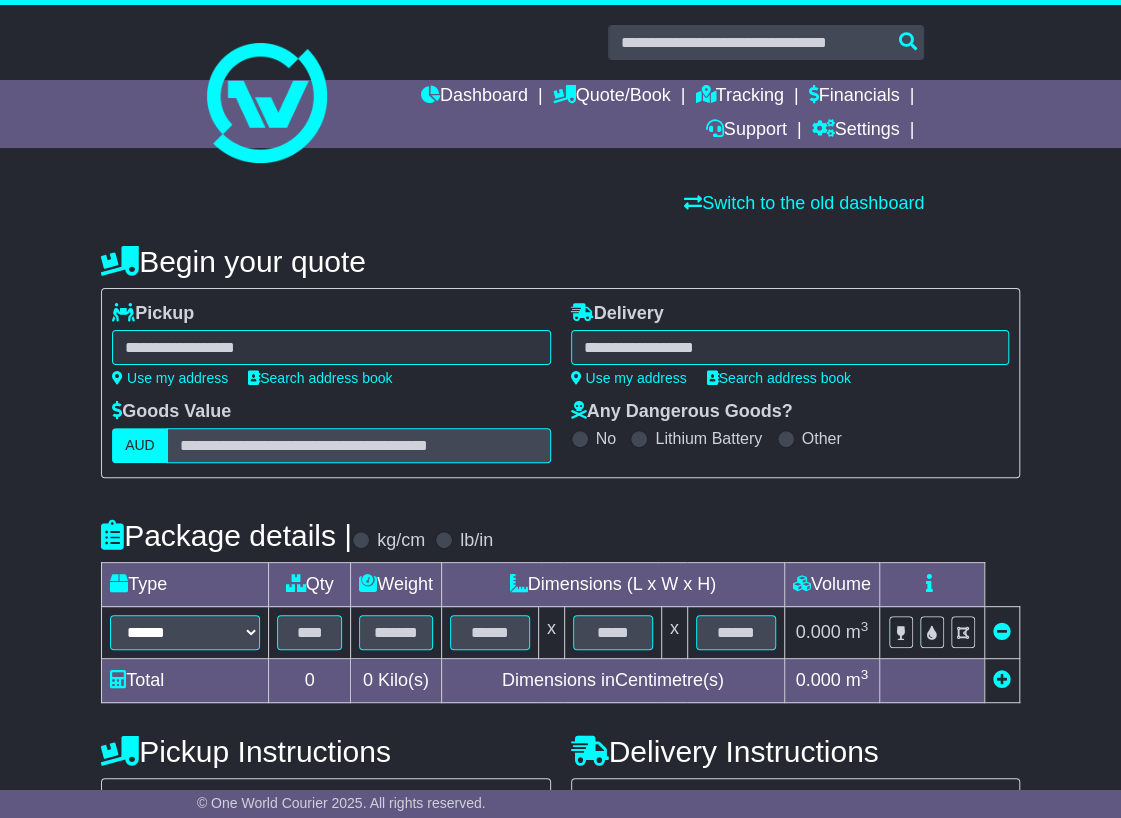 click on "**********" at bounding box center (331, 352) 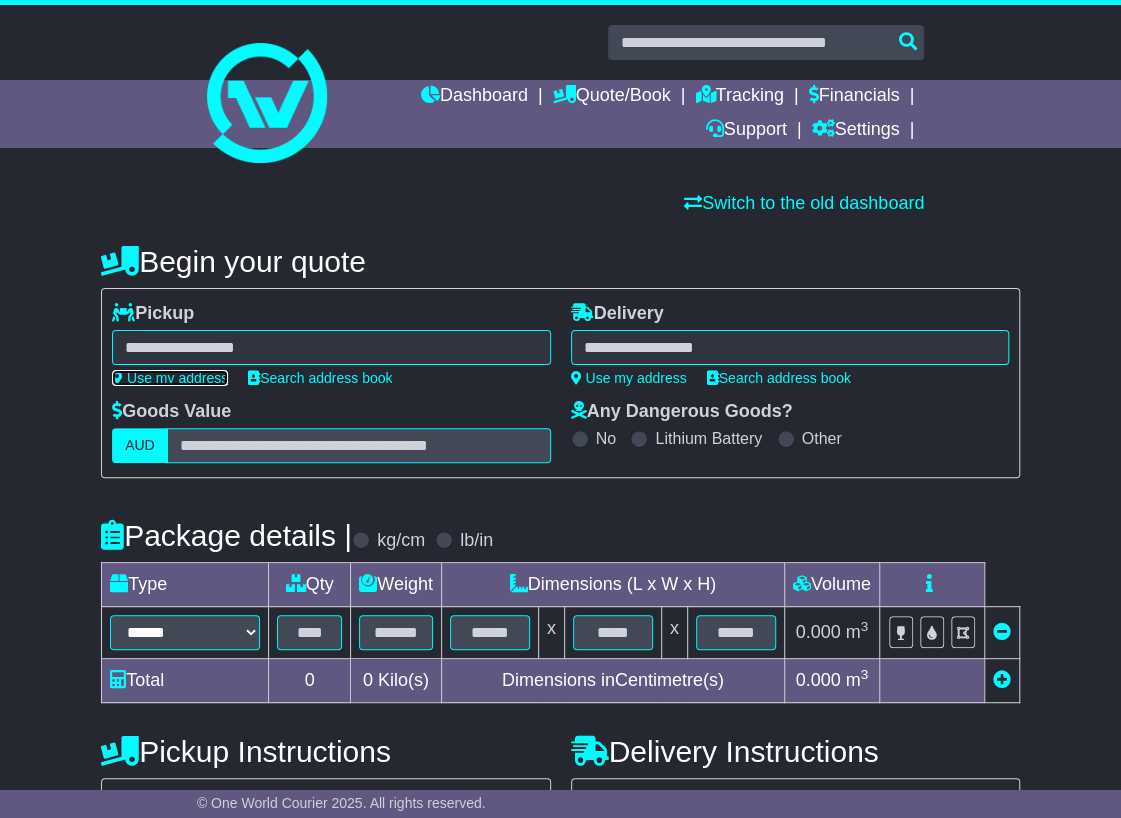 click on "Use my address" at bounding box center [170, 378] 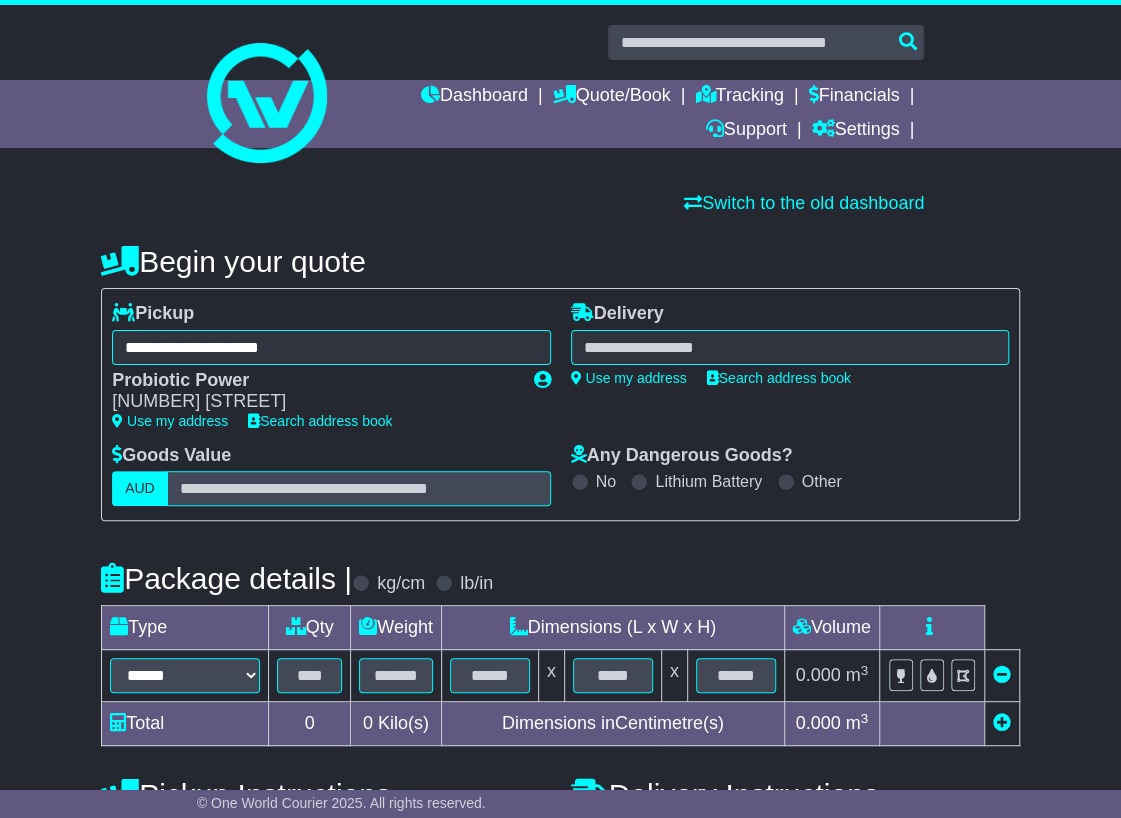click at bounding box center (790, 347) 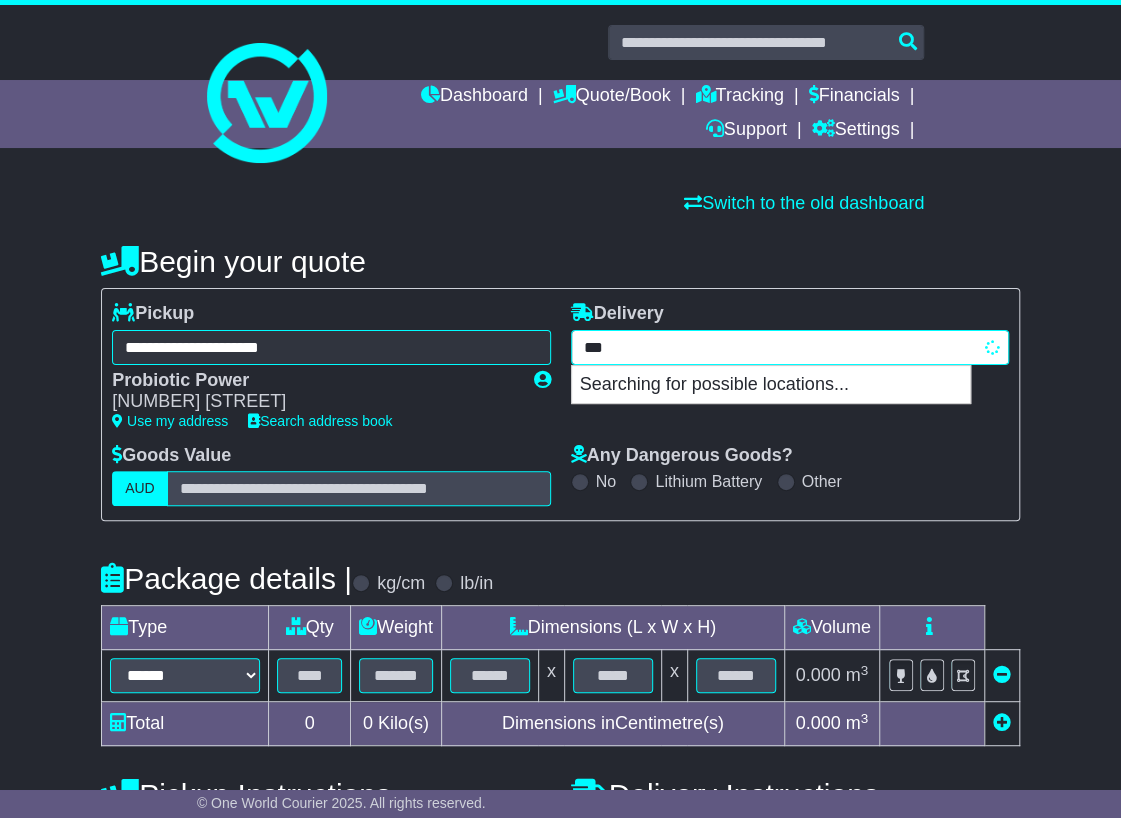 type on "****" 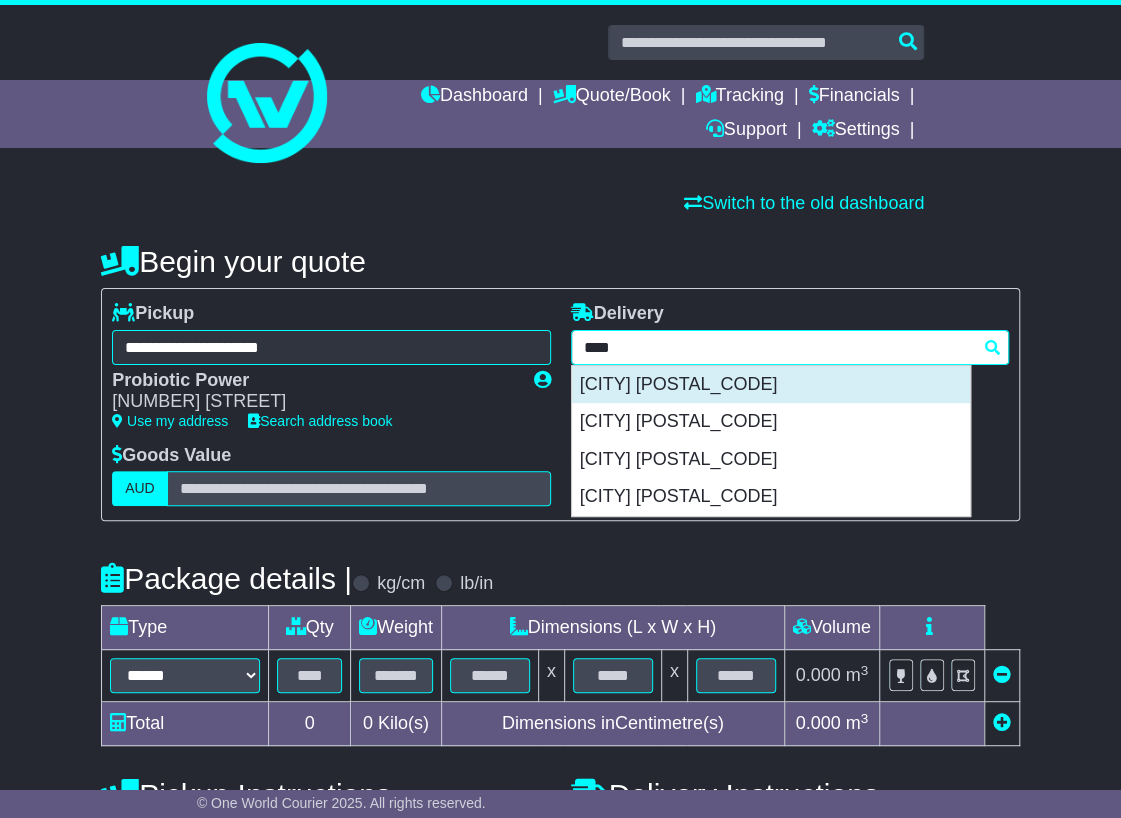 click on "COOMERA 4209" at bounding box center (771, 385) 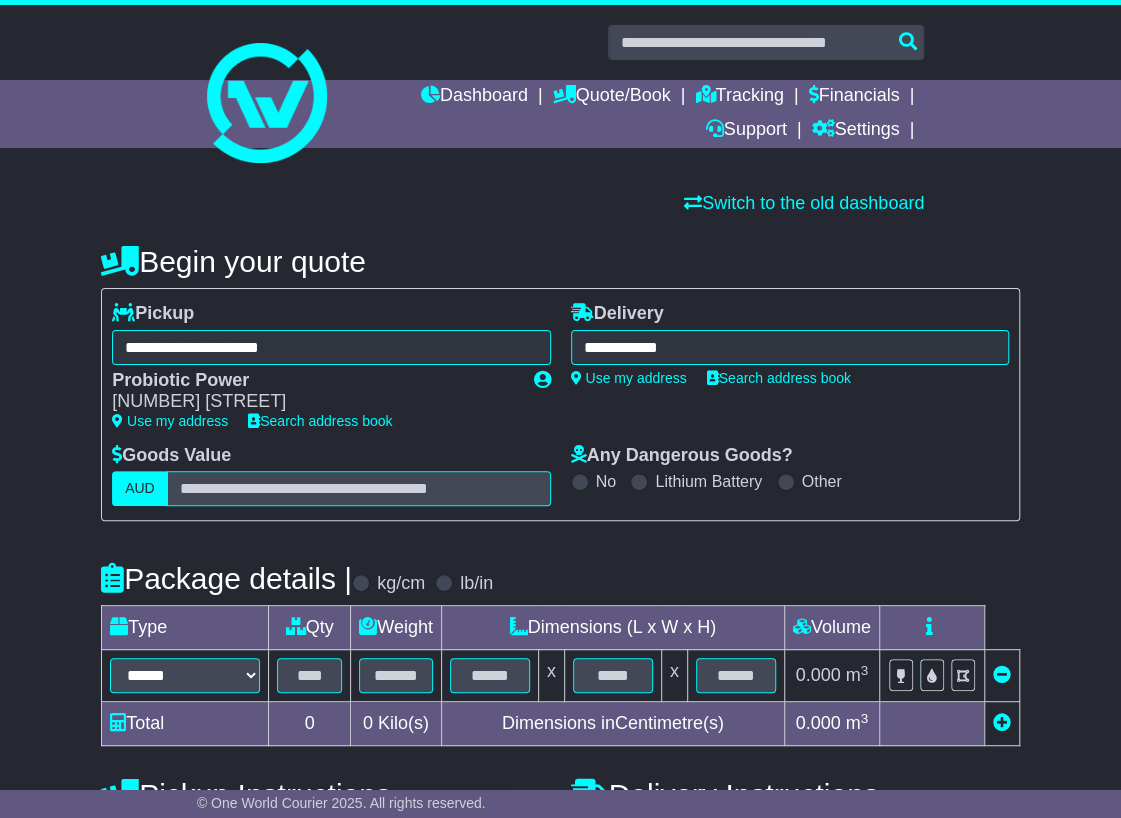 type on "**********" 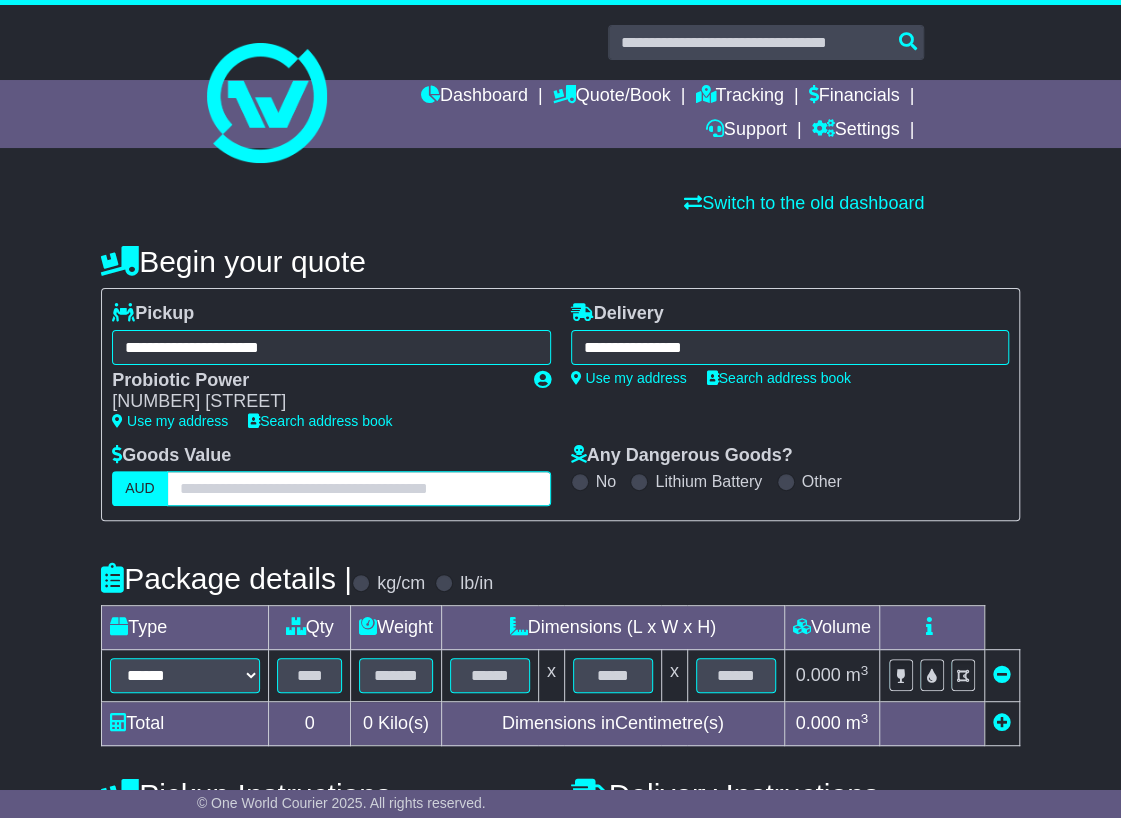 click at bounding box center [359, 488] 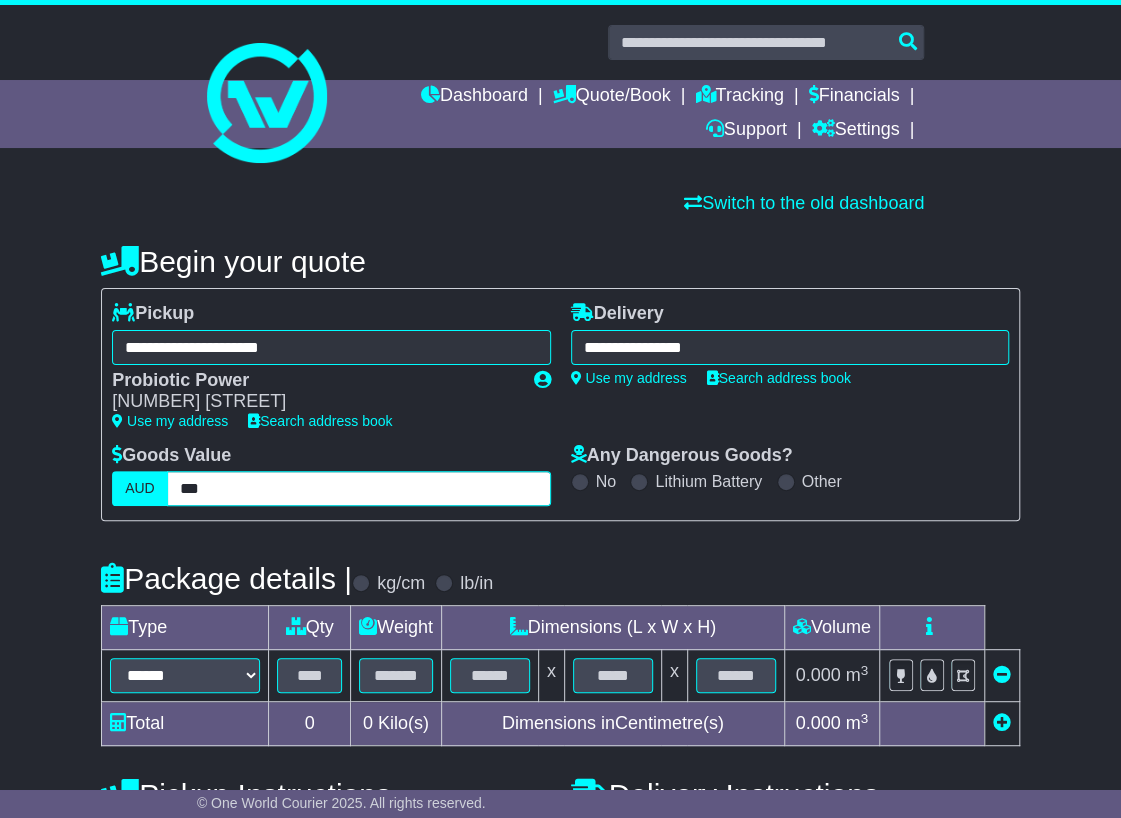 type on "***" 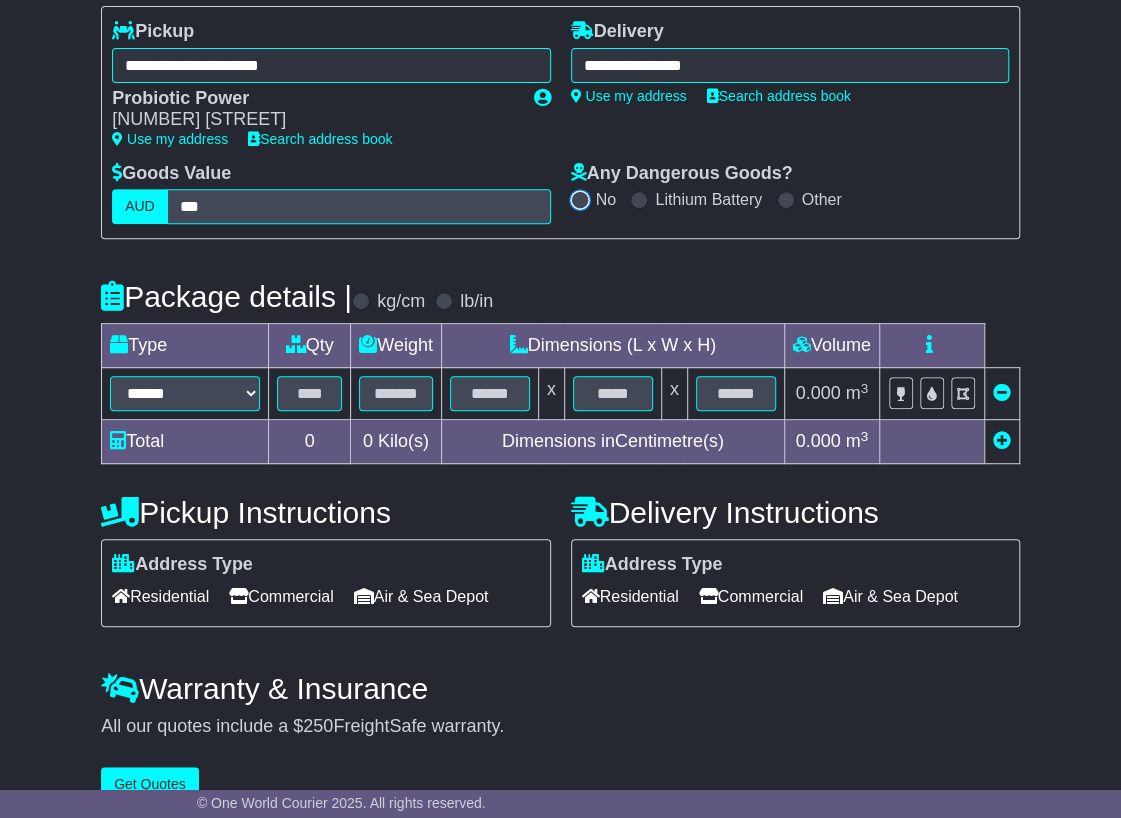 scroll, scrollTop: 300, scrollLeft: 0, axis: vertical 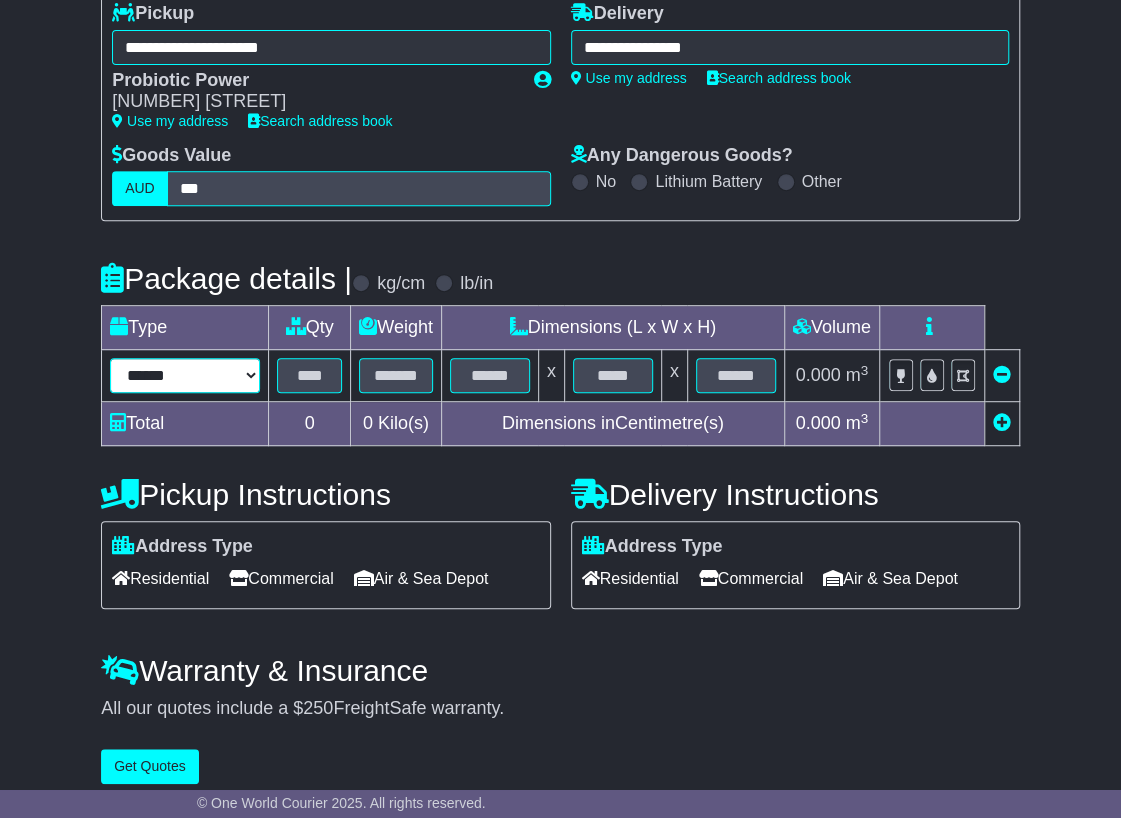 click on "****** ****** *** ******** ***** **** **** ****** *** *******" at bounding box center [185, 375] 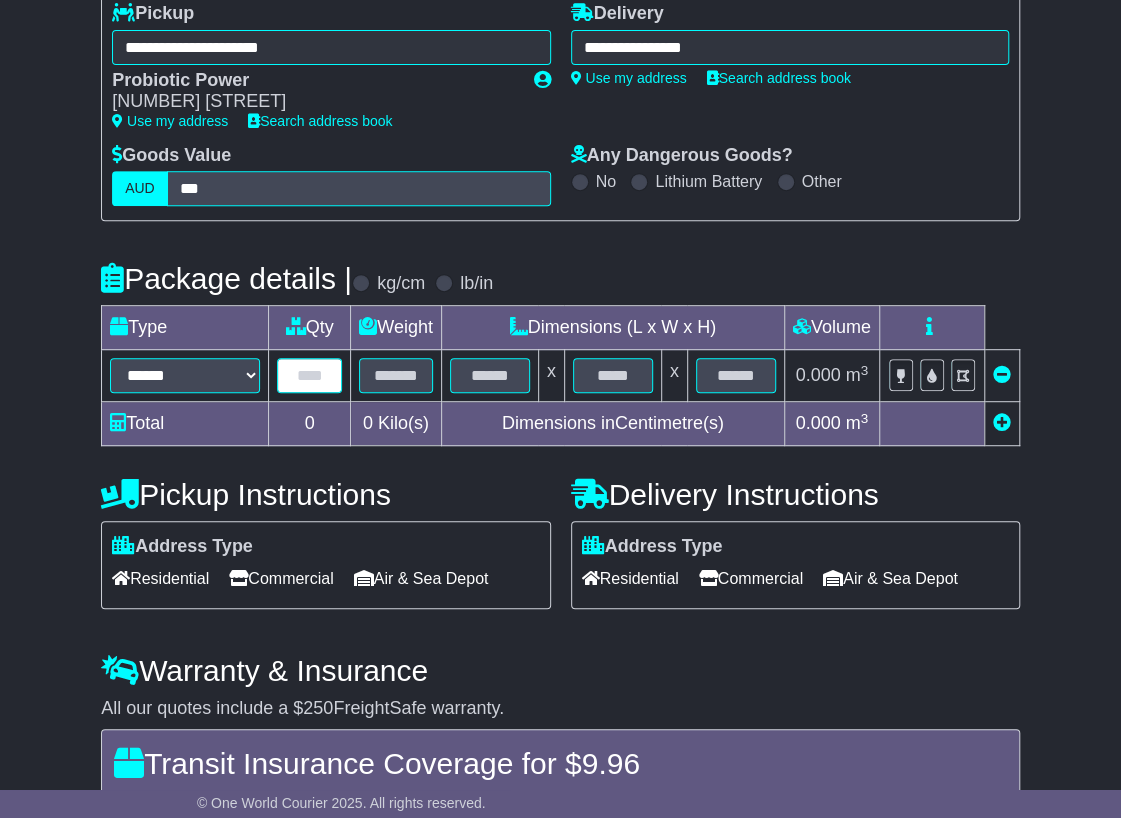 click at bounding box center [309, 375] 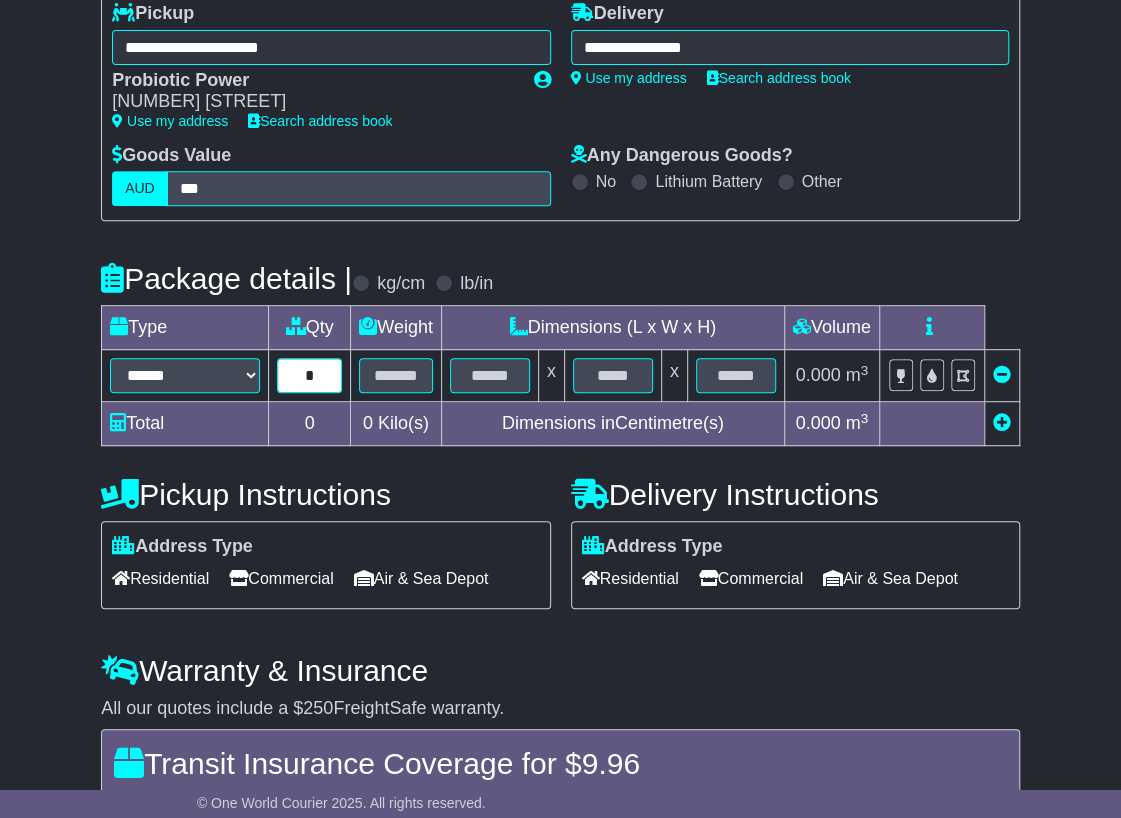 type on "*" 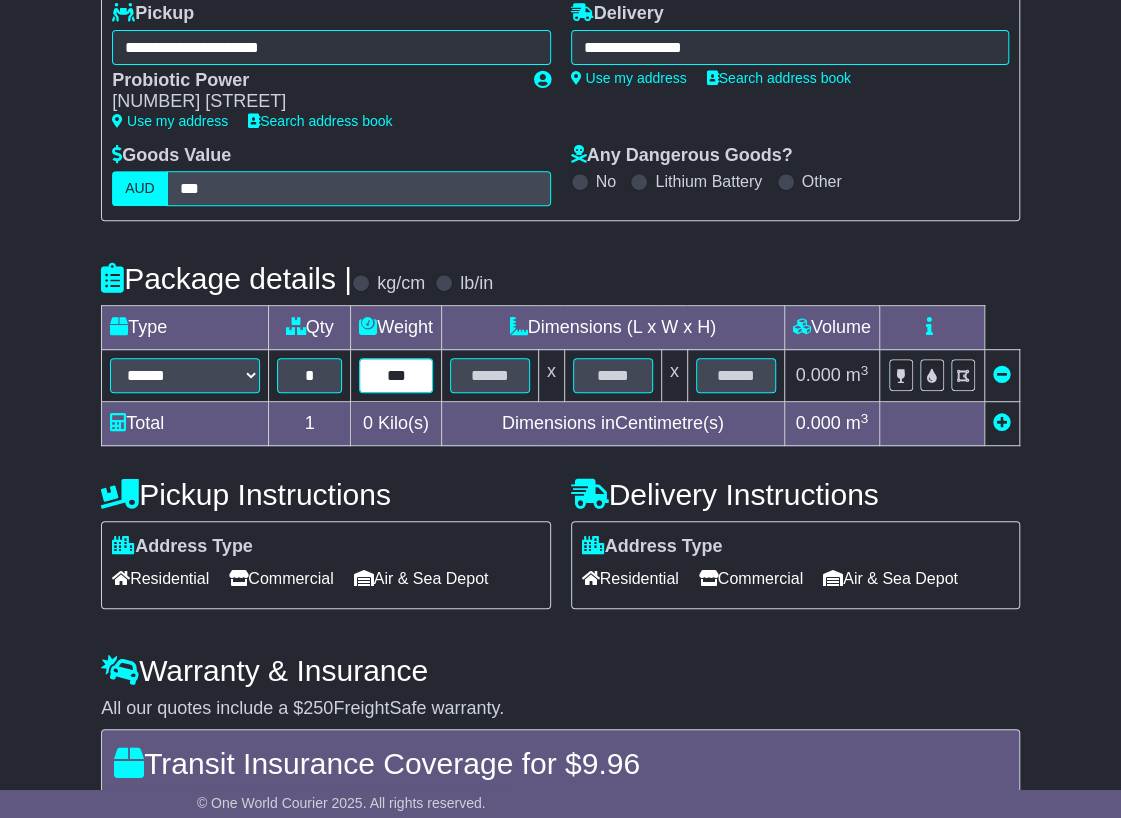 type on "***" 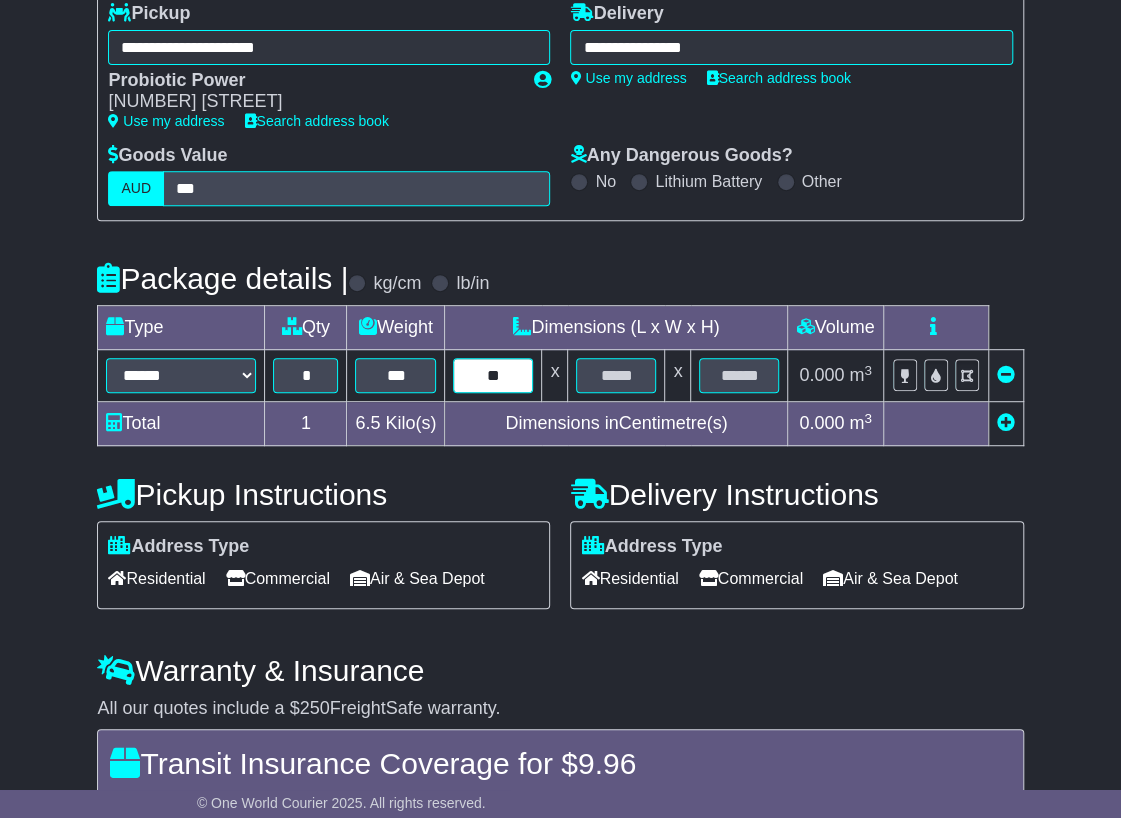 type on "**" 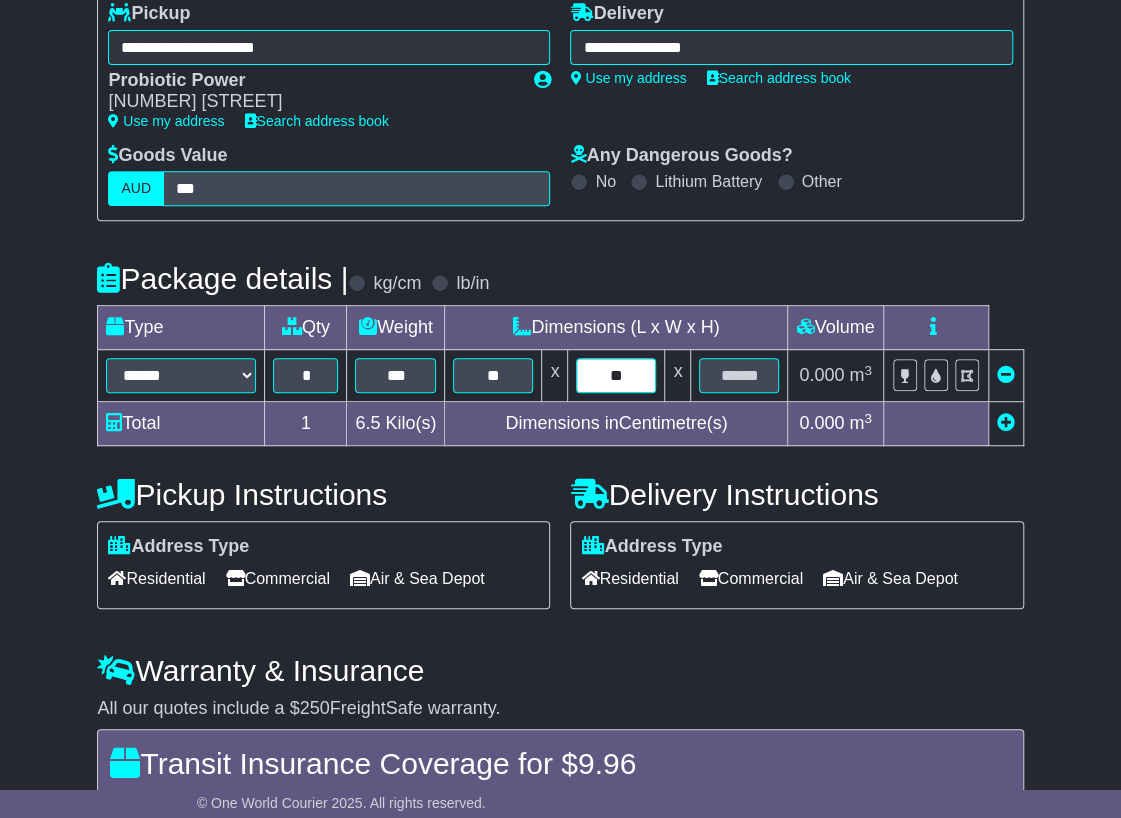 type on "**" 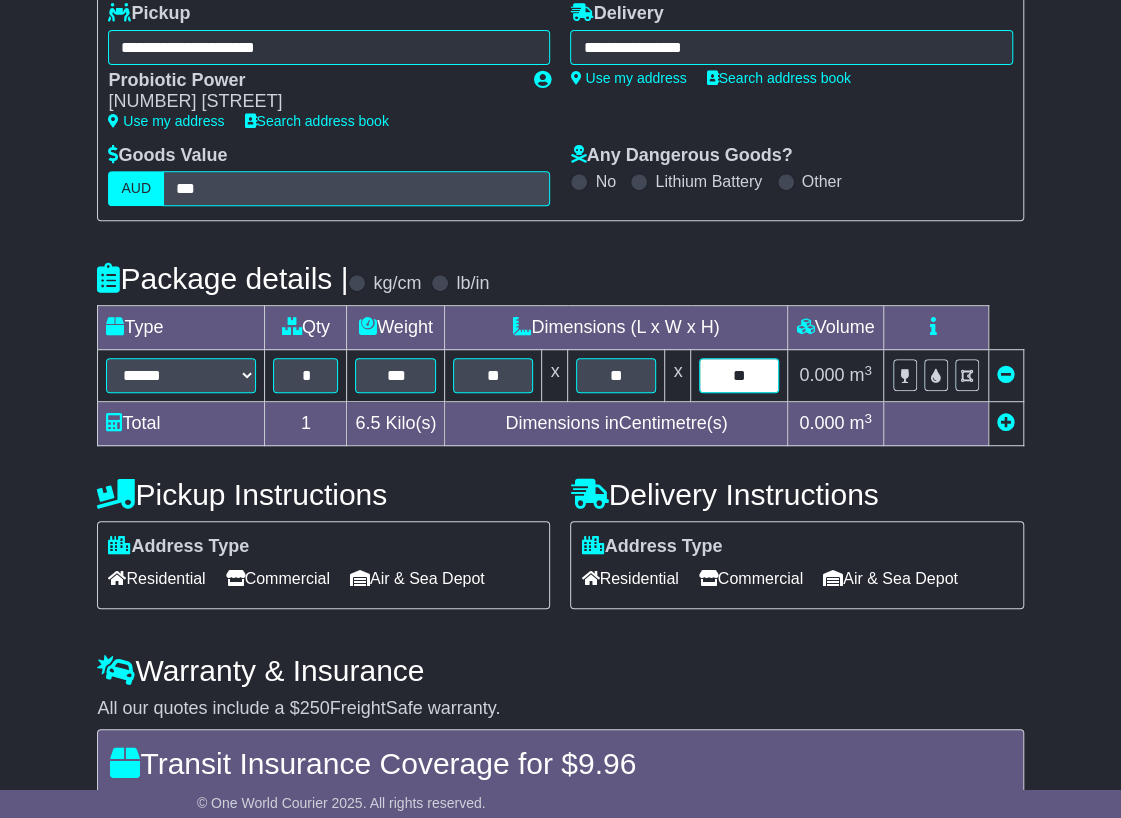 type on "**" 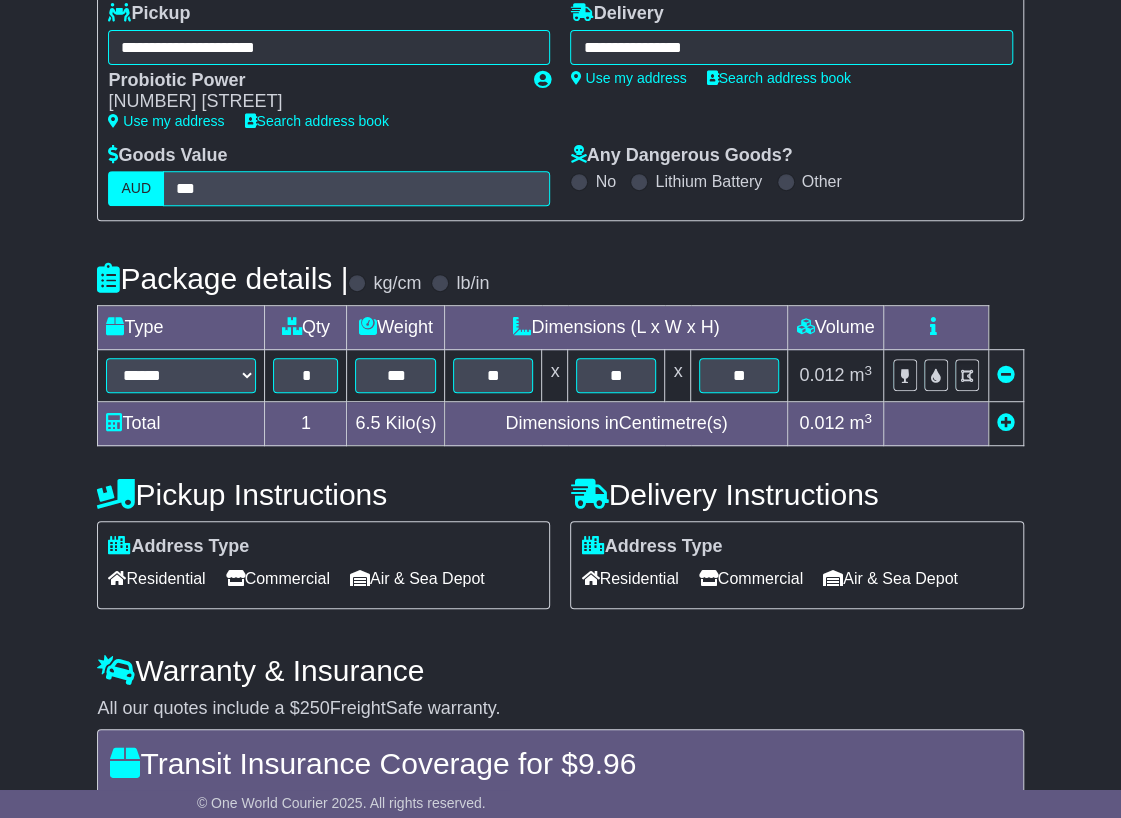 click at bounding box center [1006, 422] 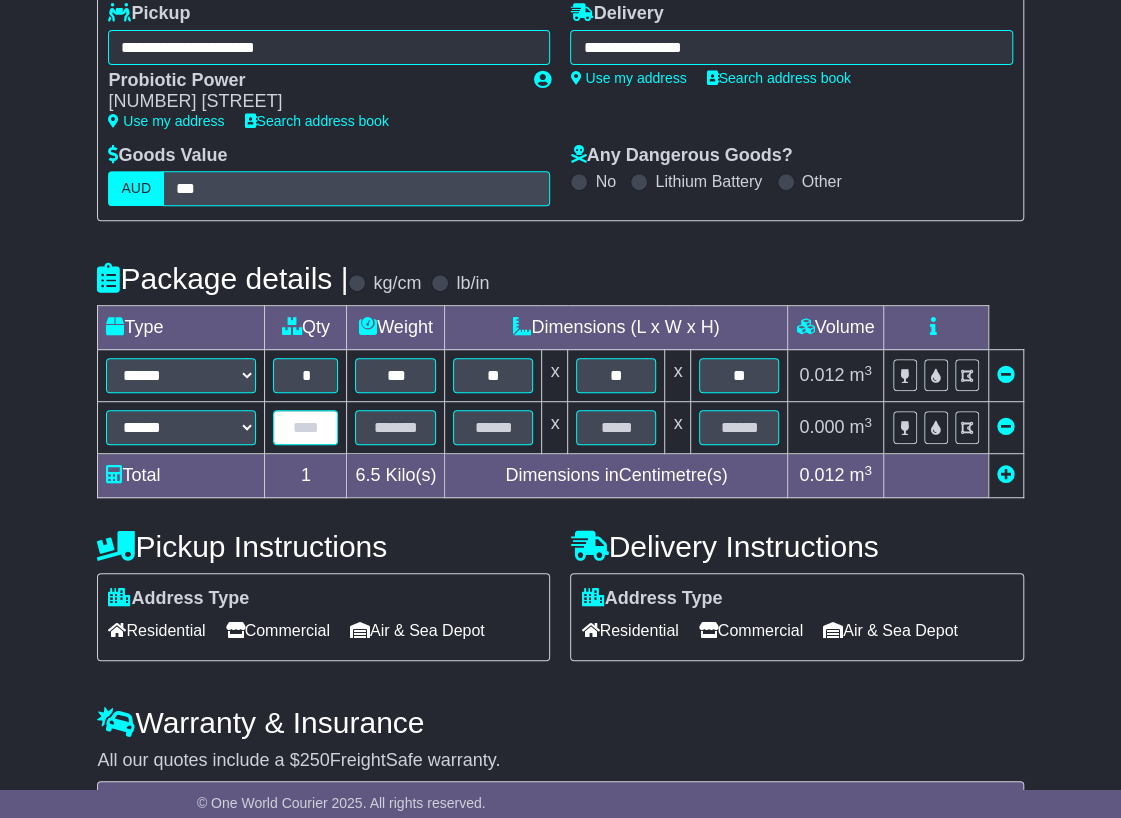 click at bounding box center (305, 427) 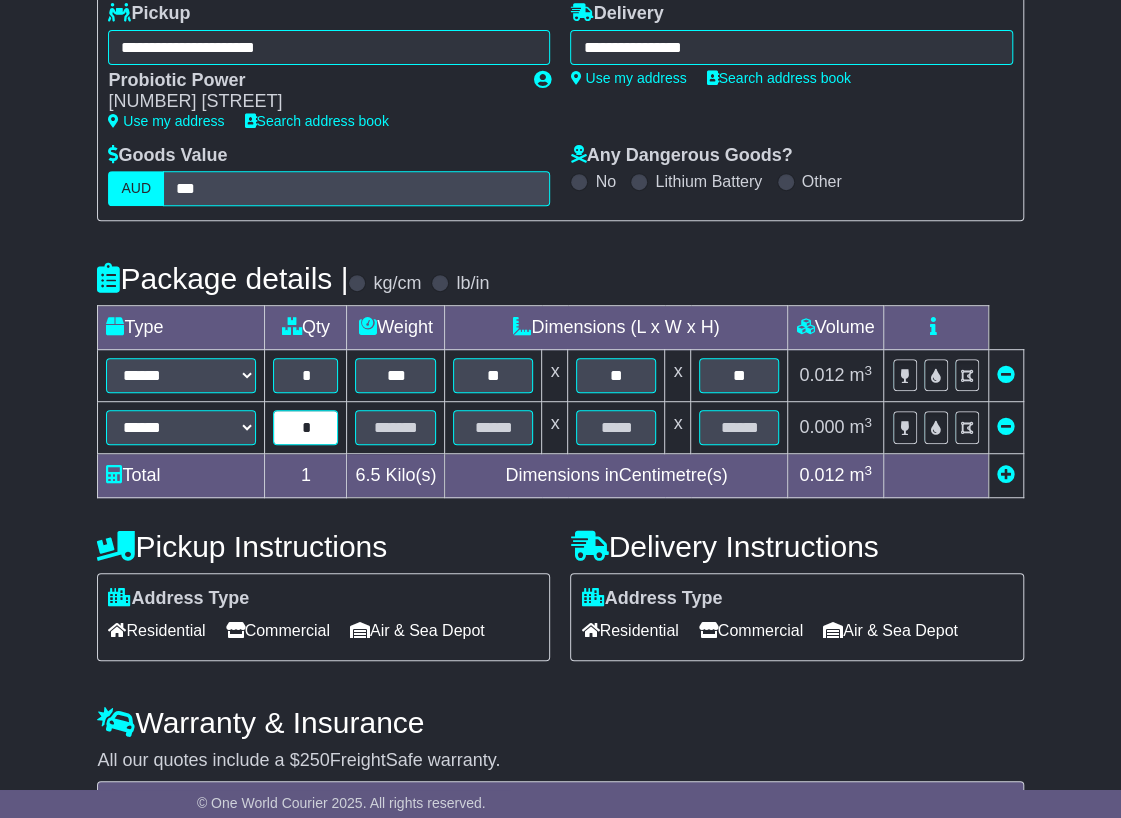type on "*" 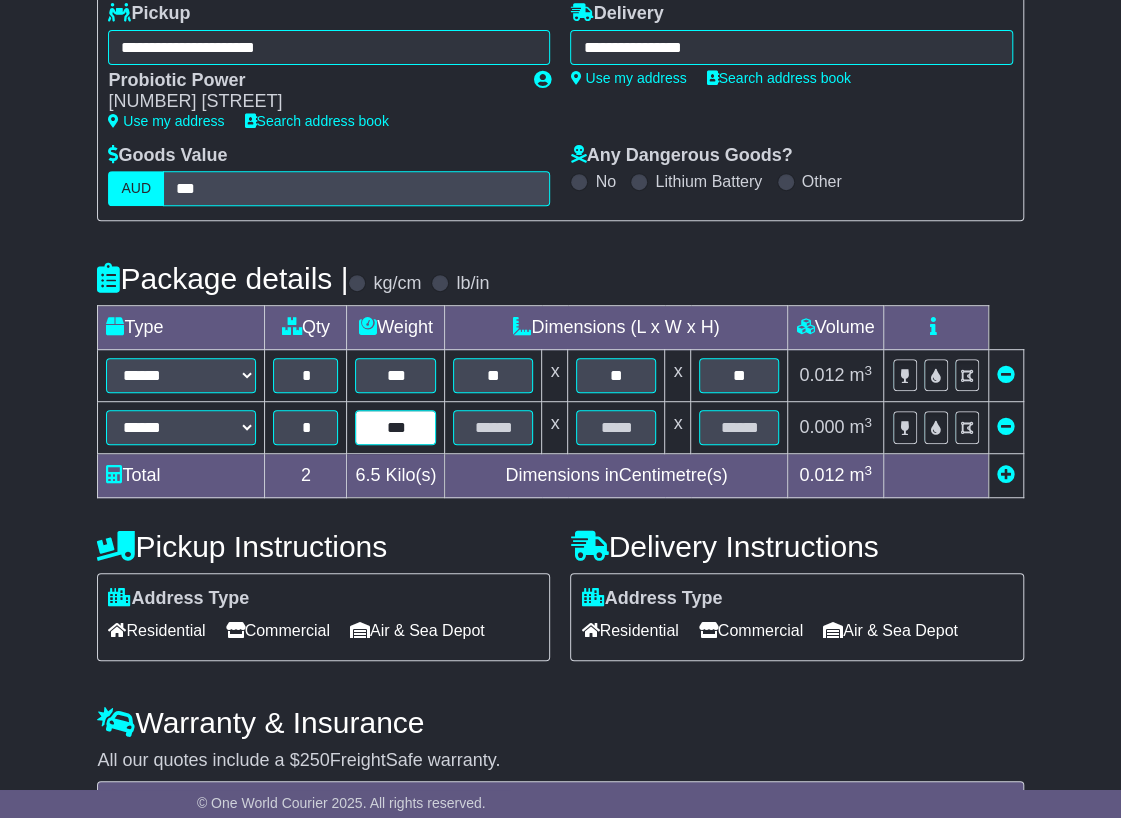 type on "***" 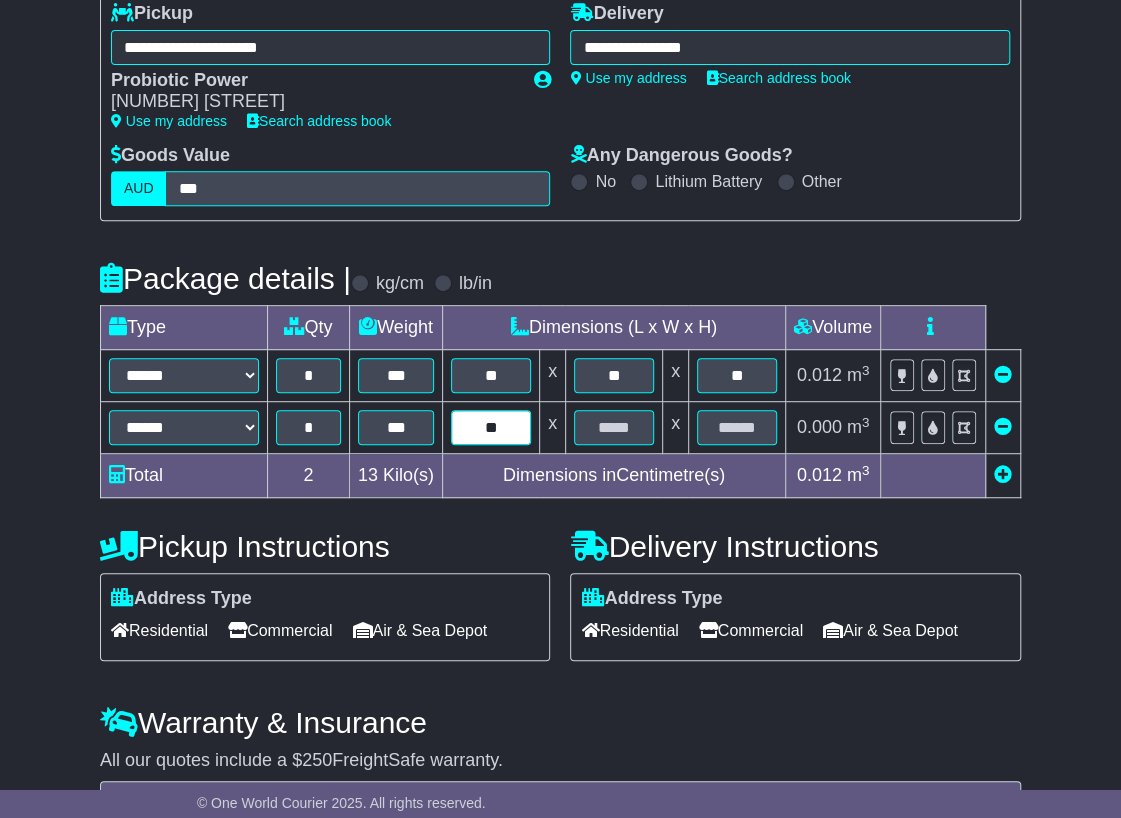 type on "**" 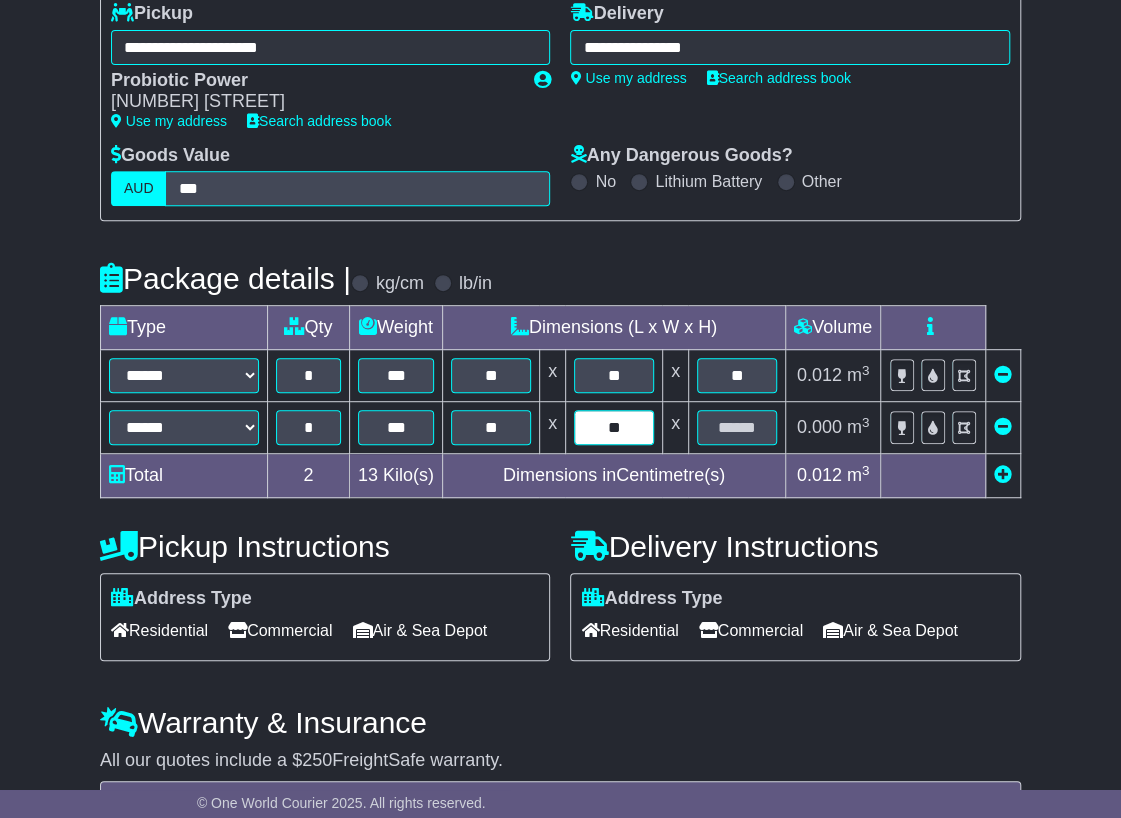 type on "**" 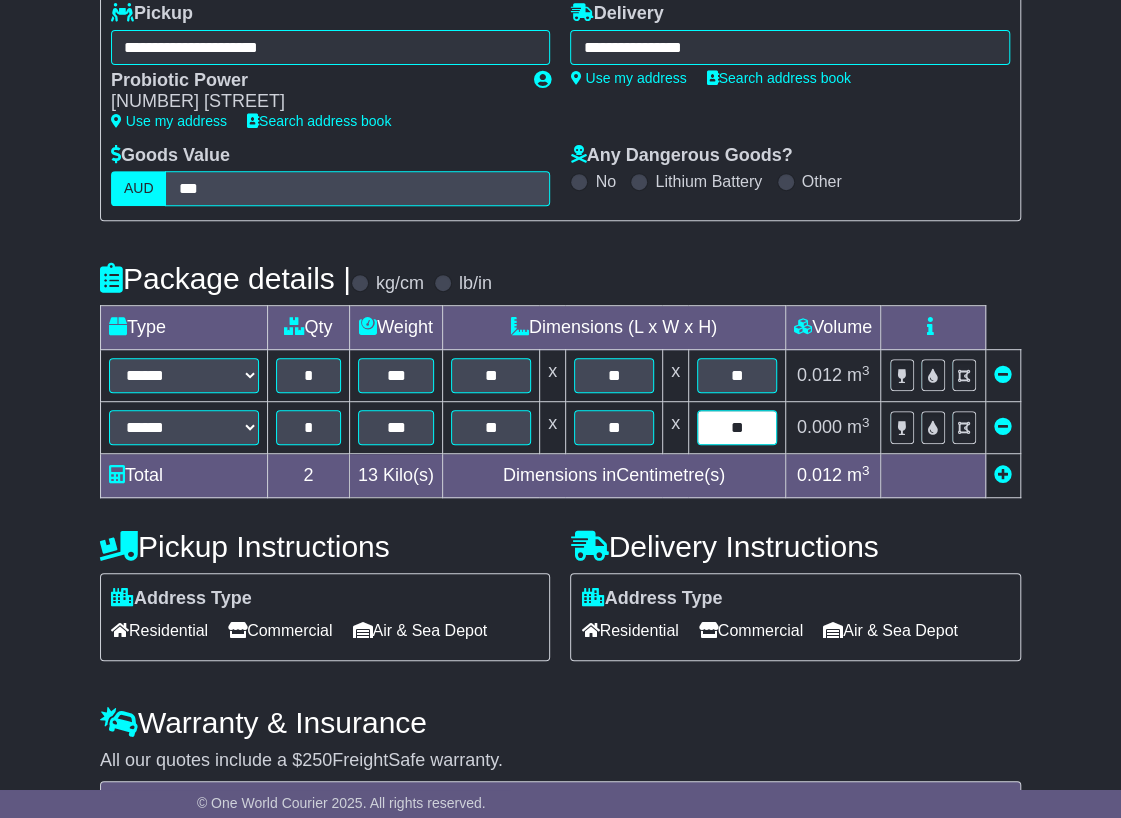 type on "**" 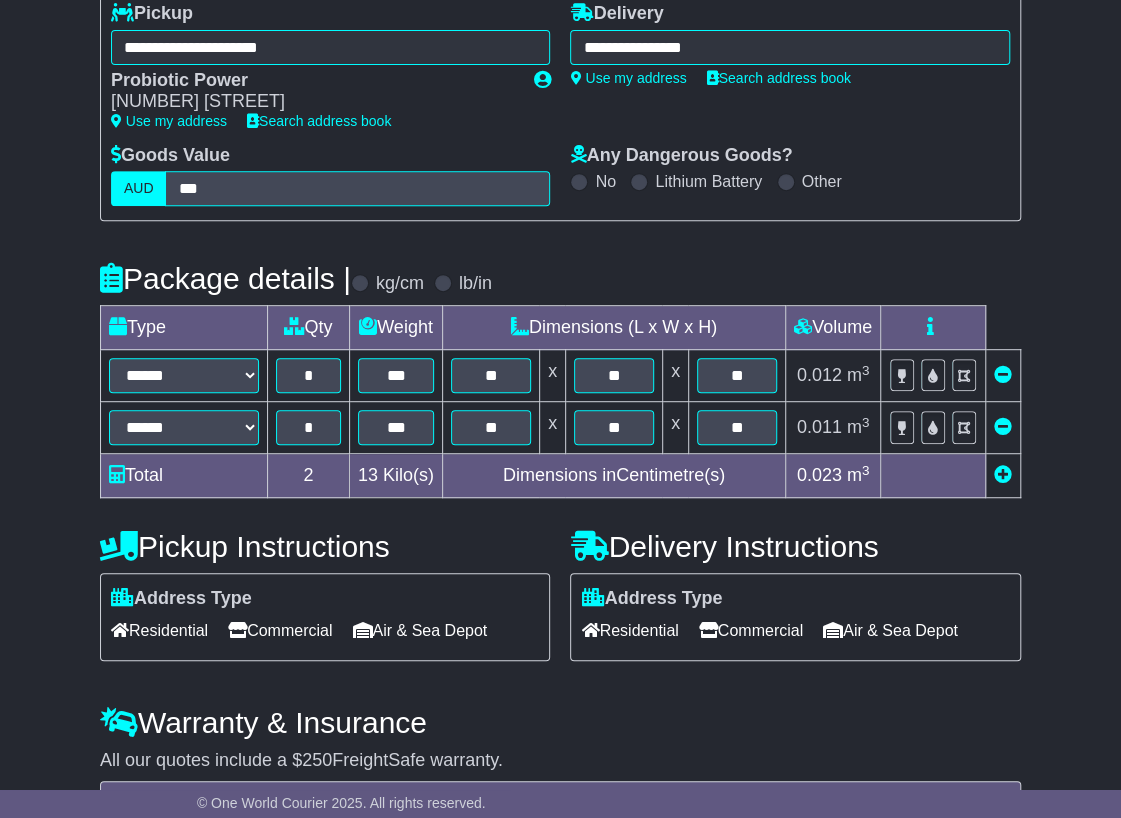 scroll, scrollTop: 582, scrollLeft: 0, axis: vertical 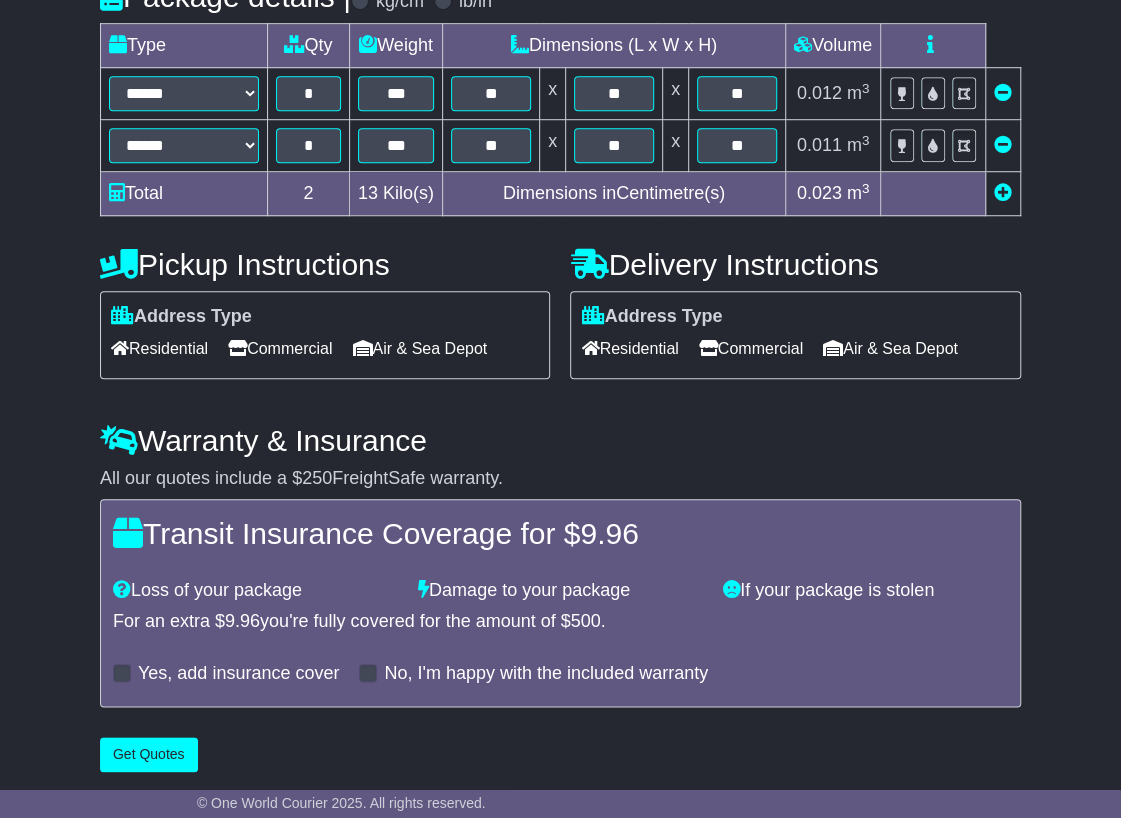 click at bounding box center [1003, 192] 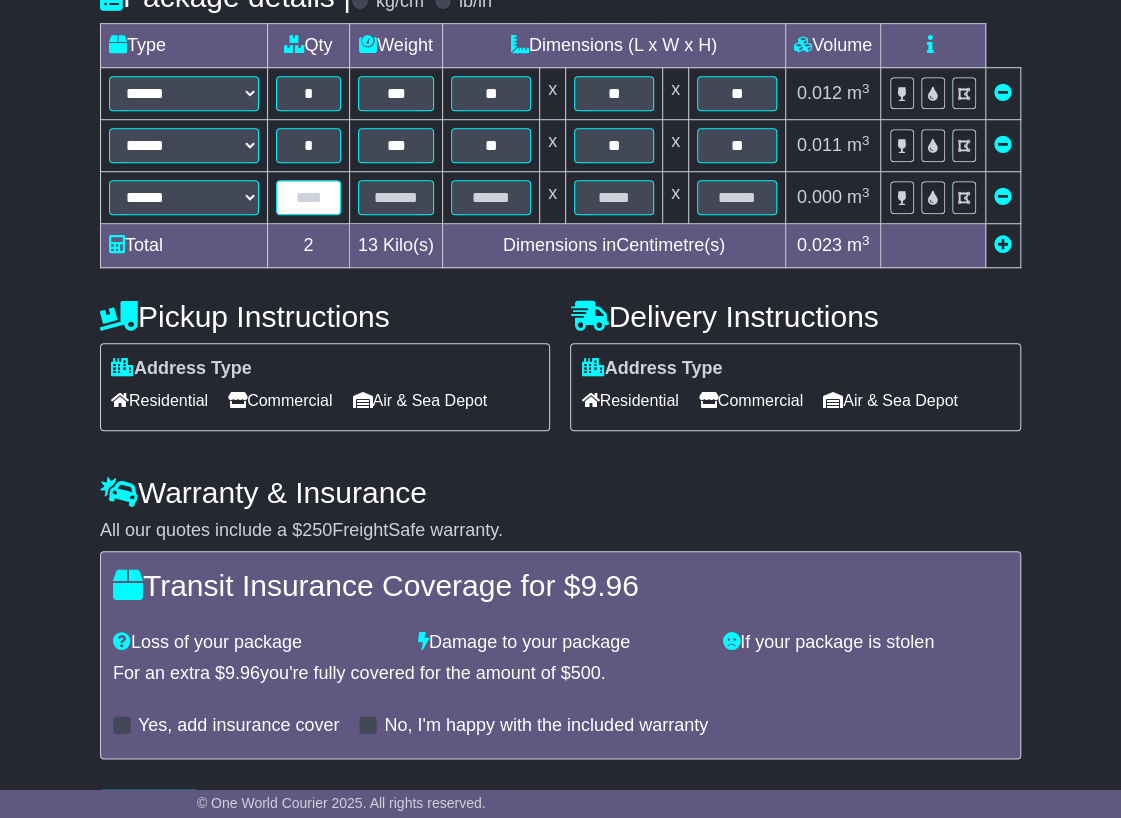 click at bounding box center (308, 197) 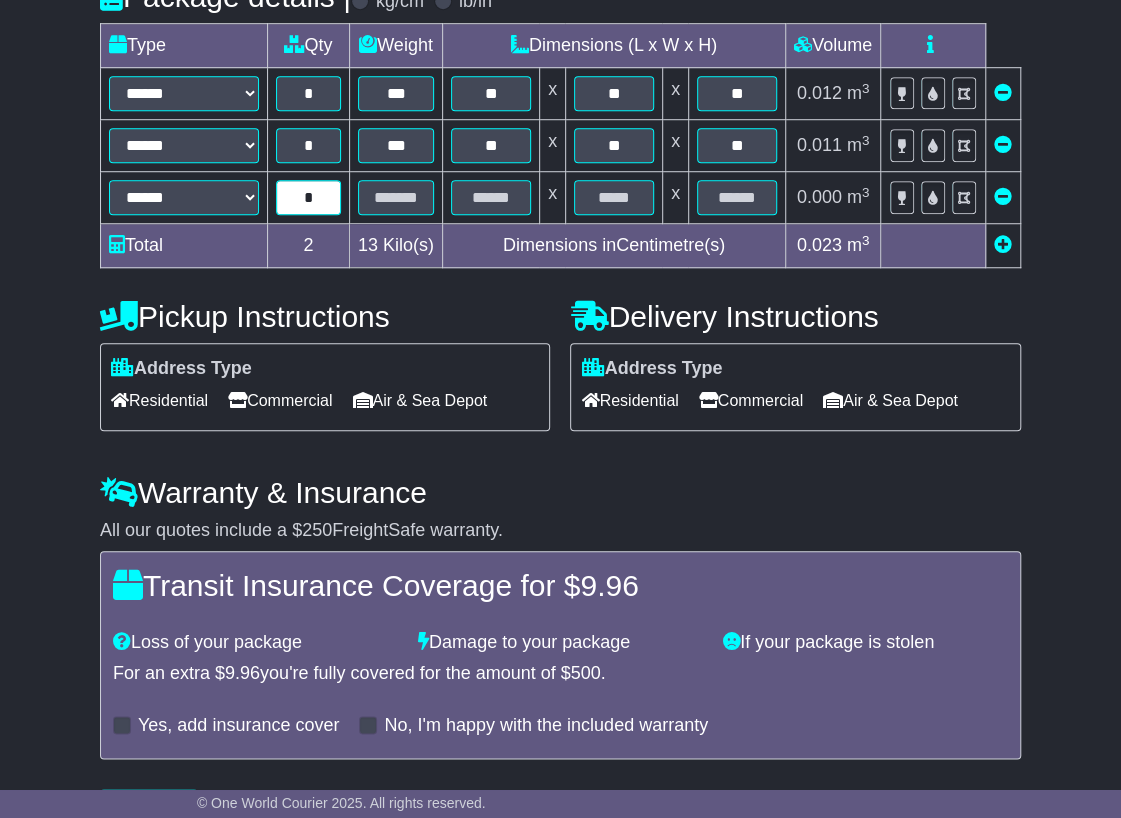 type on "*" 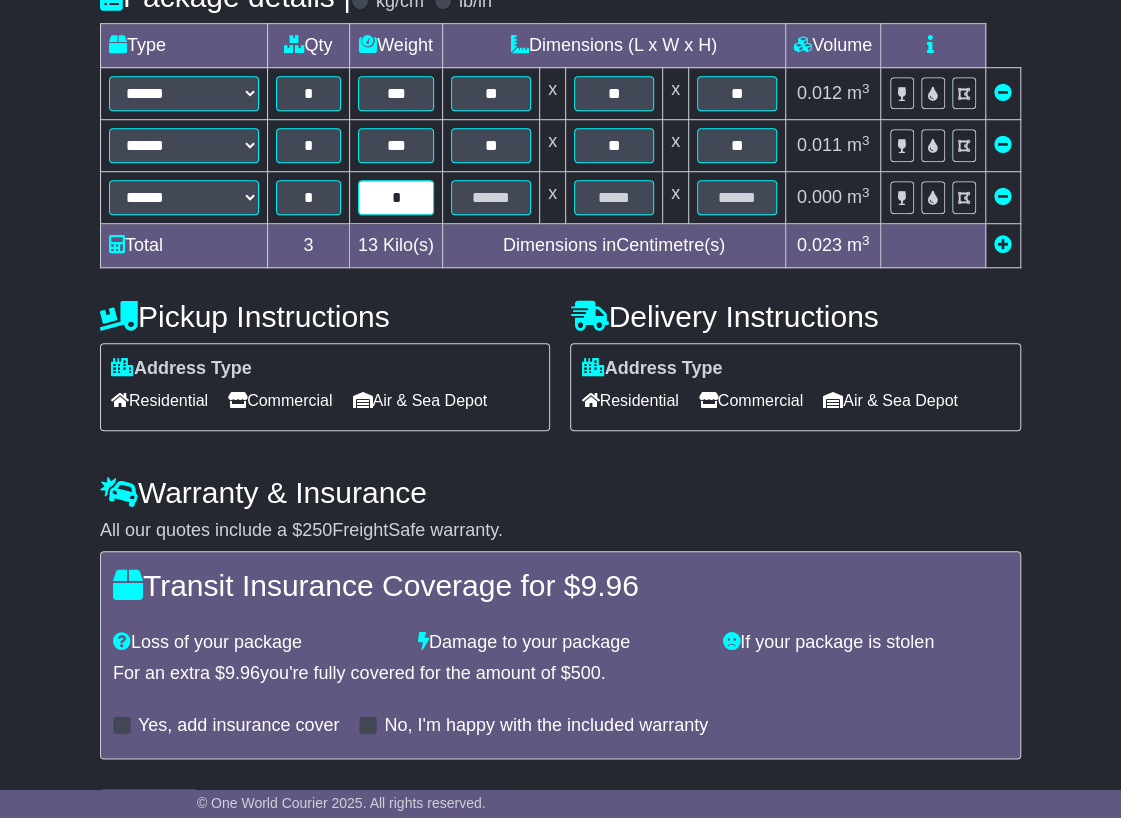 type on "*" 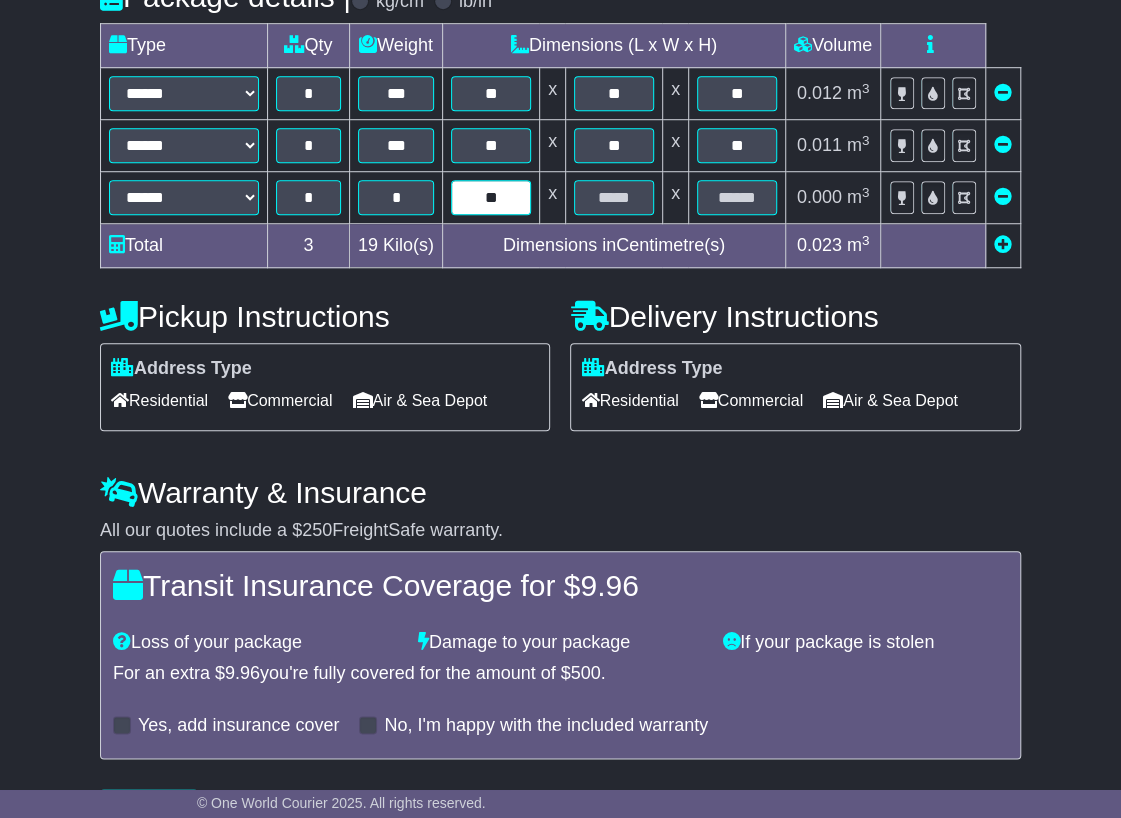 type on "**" 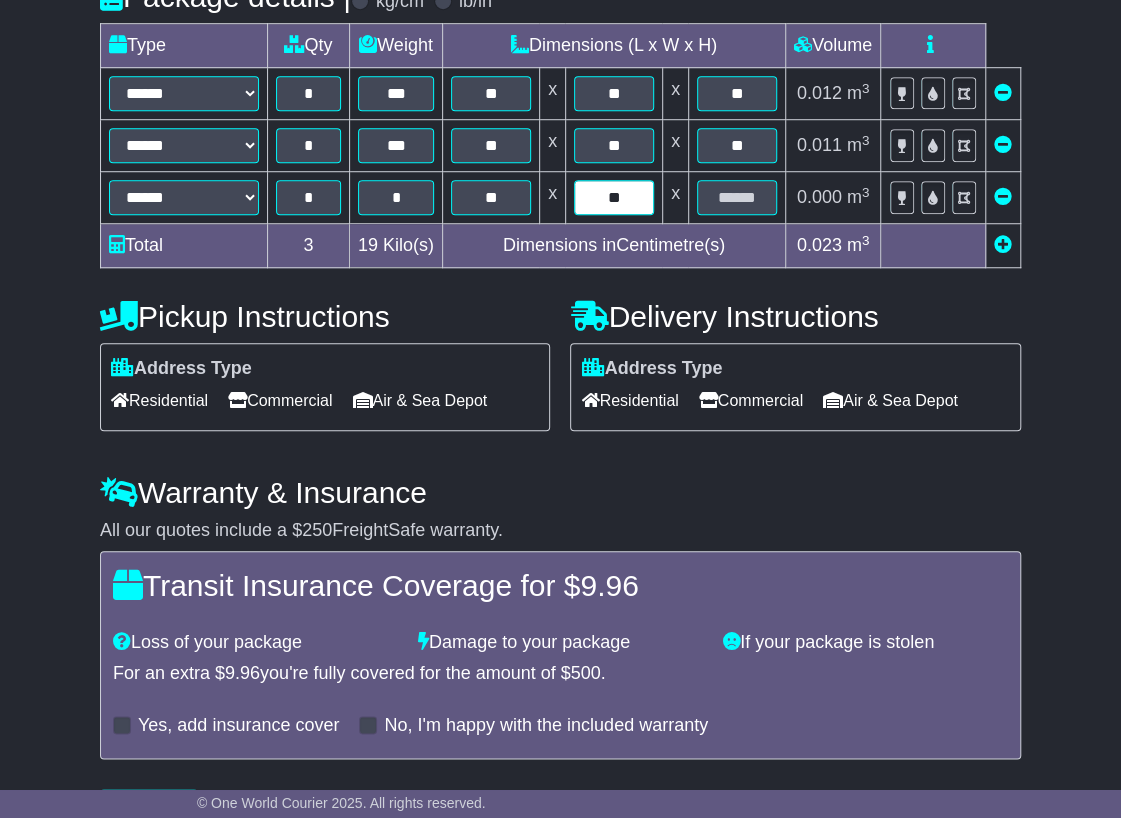 type on "**" 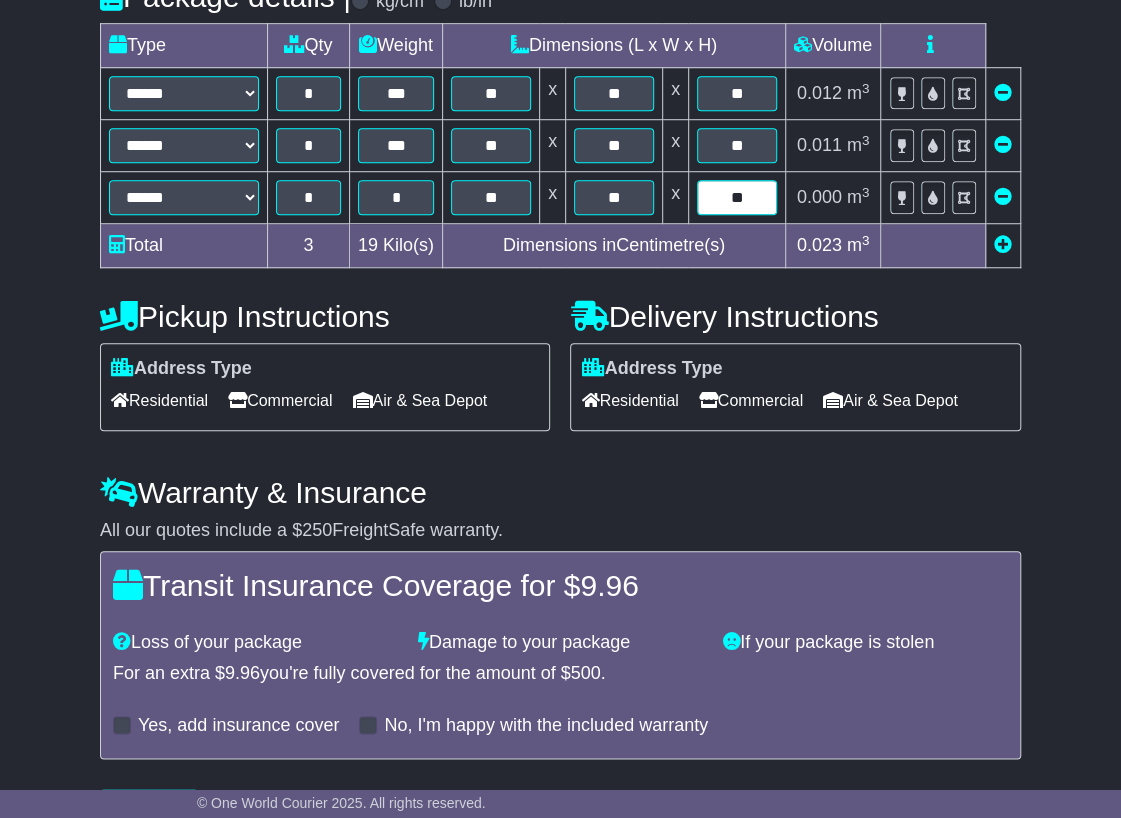type on "**" 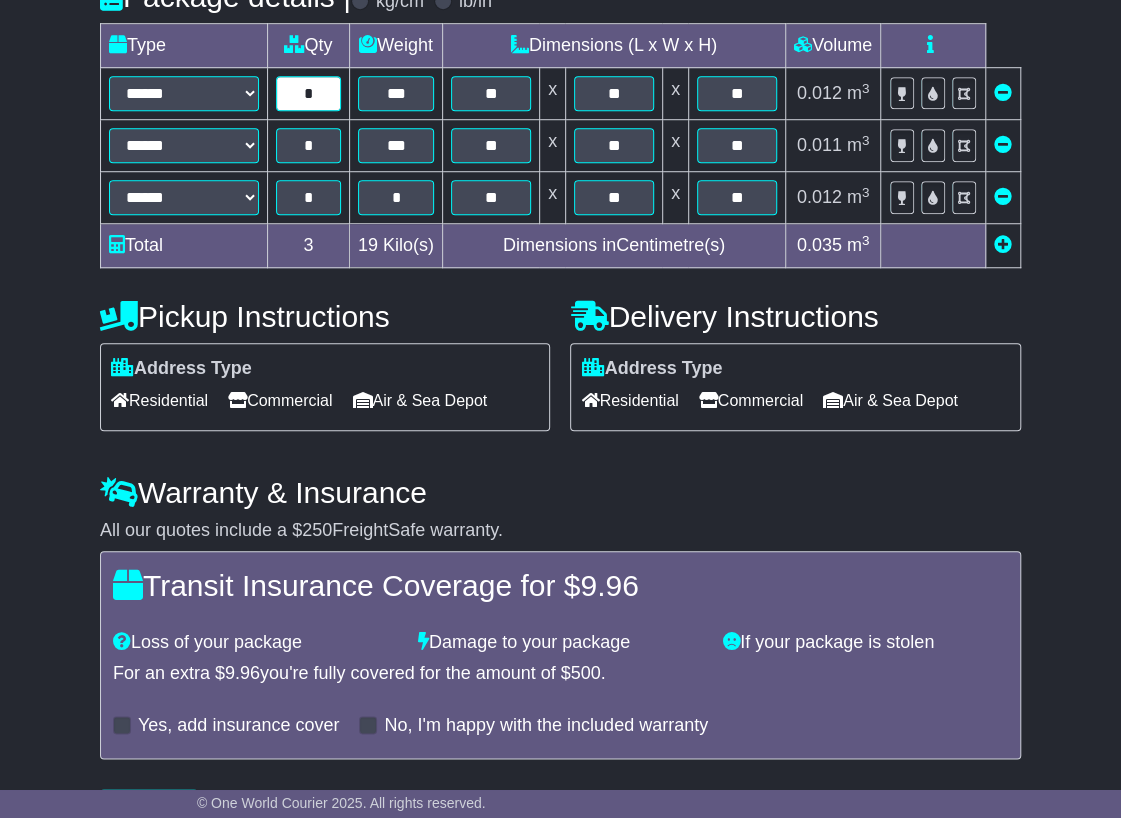 drag, startPoint x: 301, startPoint y: 87, endPoint x: 318, endPoint y: 88, distance: 17.029387 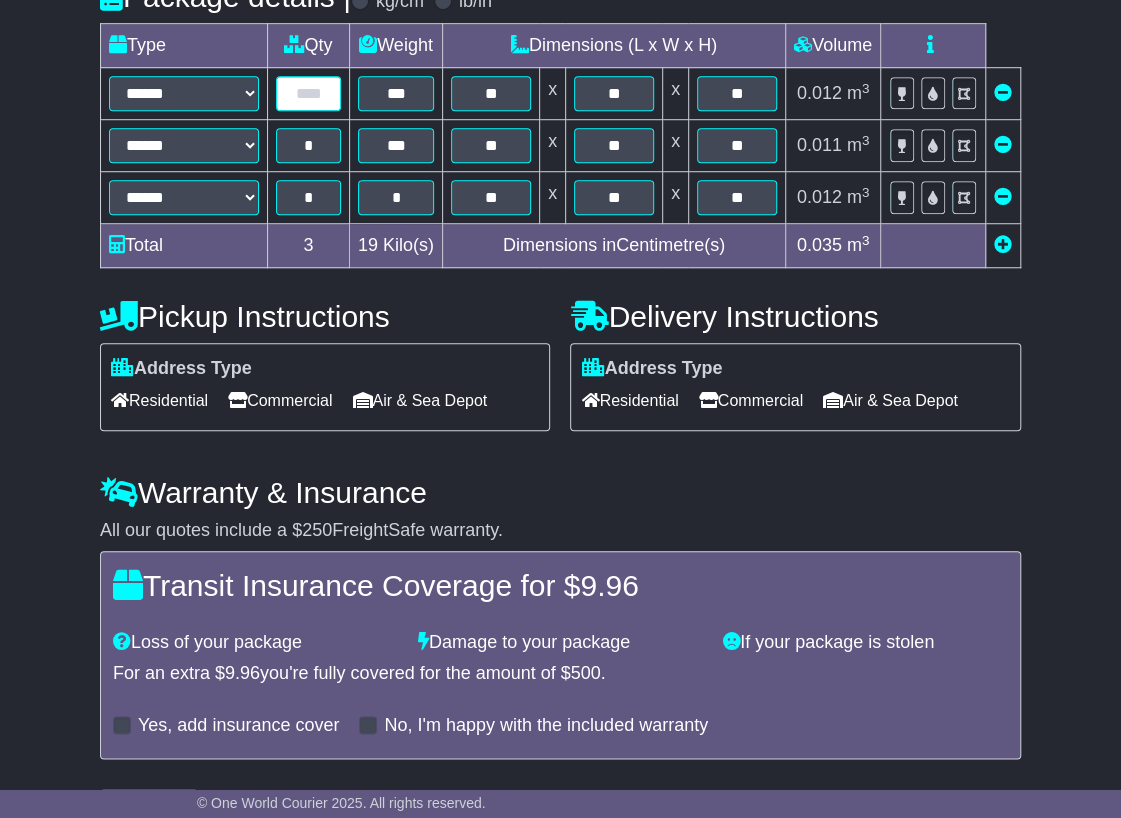 type on "*" 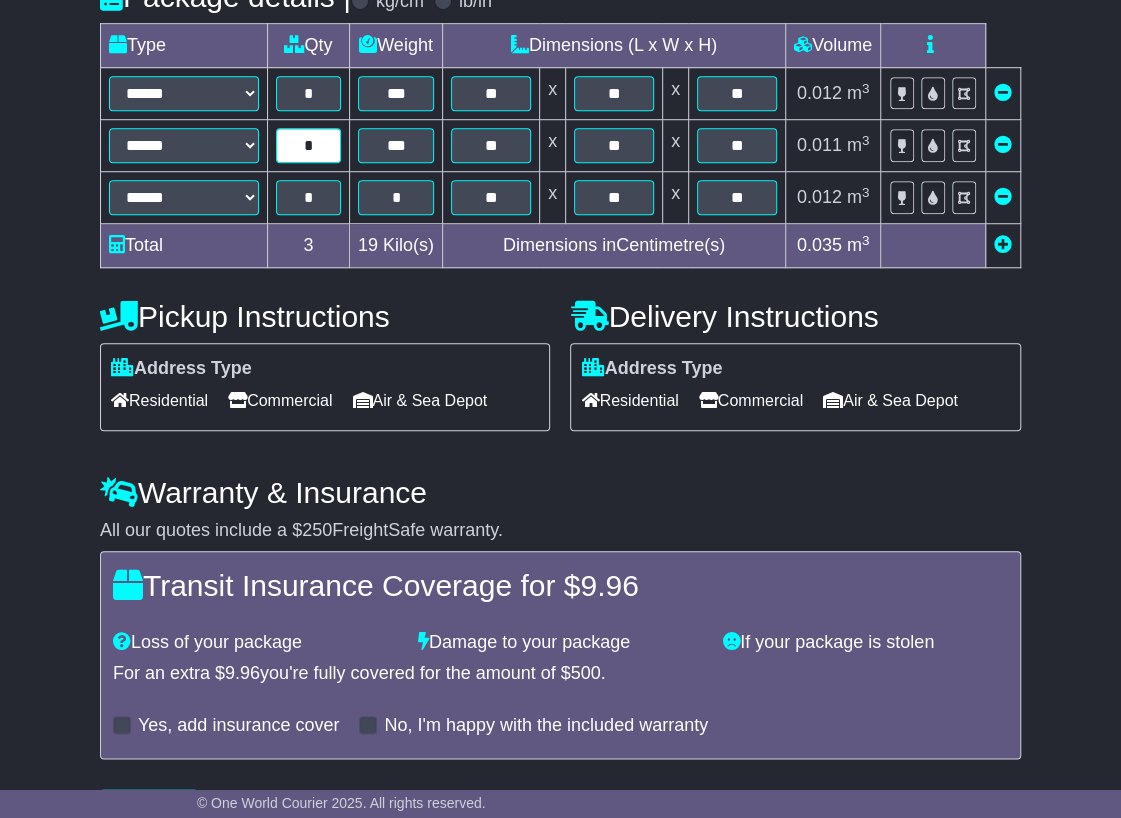 drag, startPoint x: 301, startPoint y: 131, endPoint x: 327, endPoint y: 147, distance: 30.528675 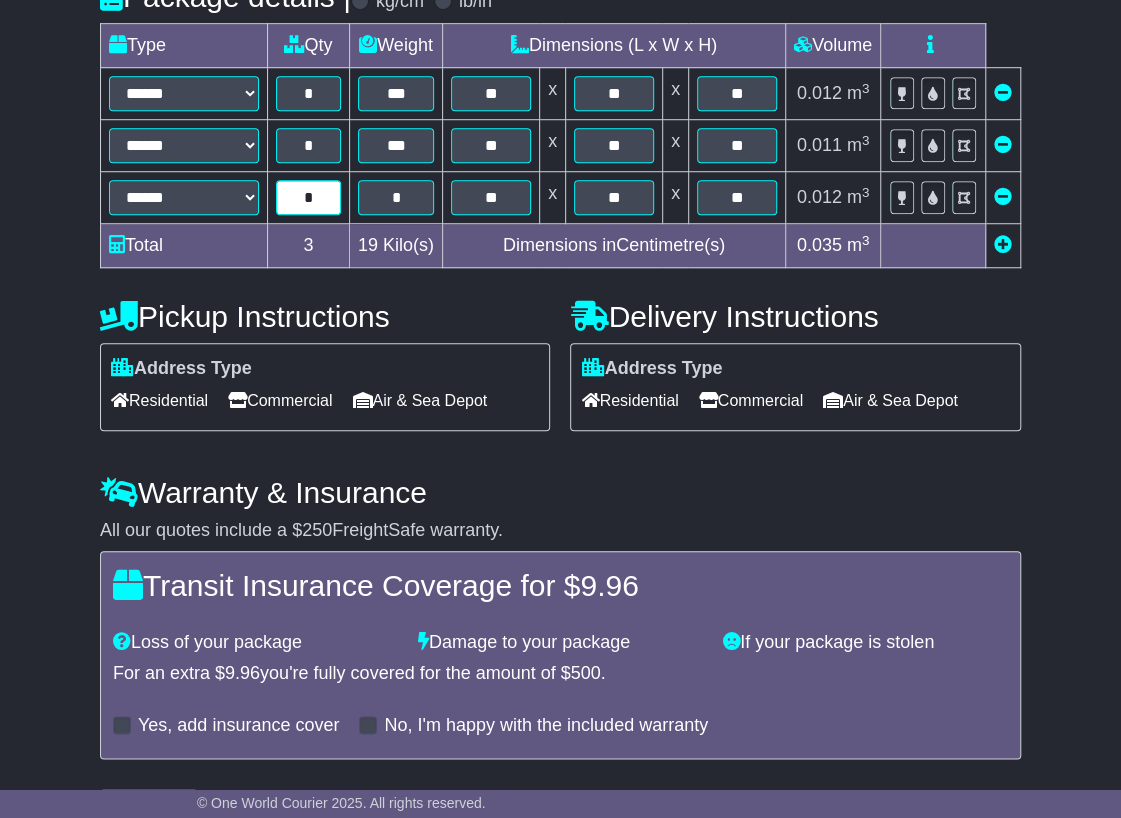 click on "*" at bounding box center (308, 197) 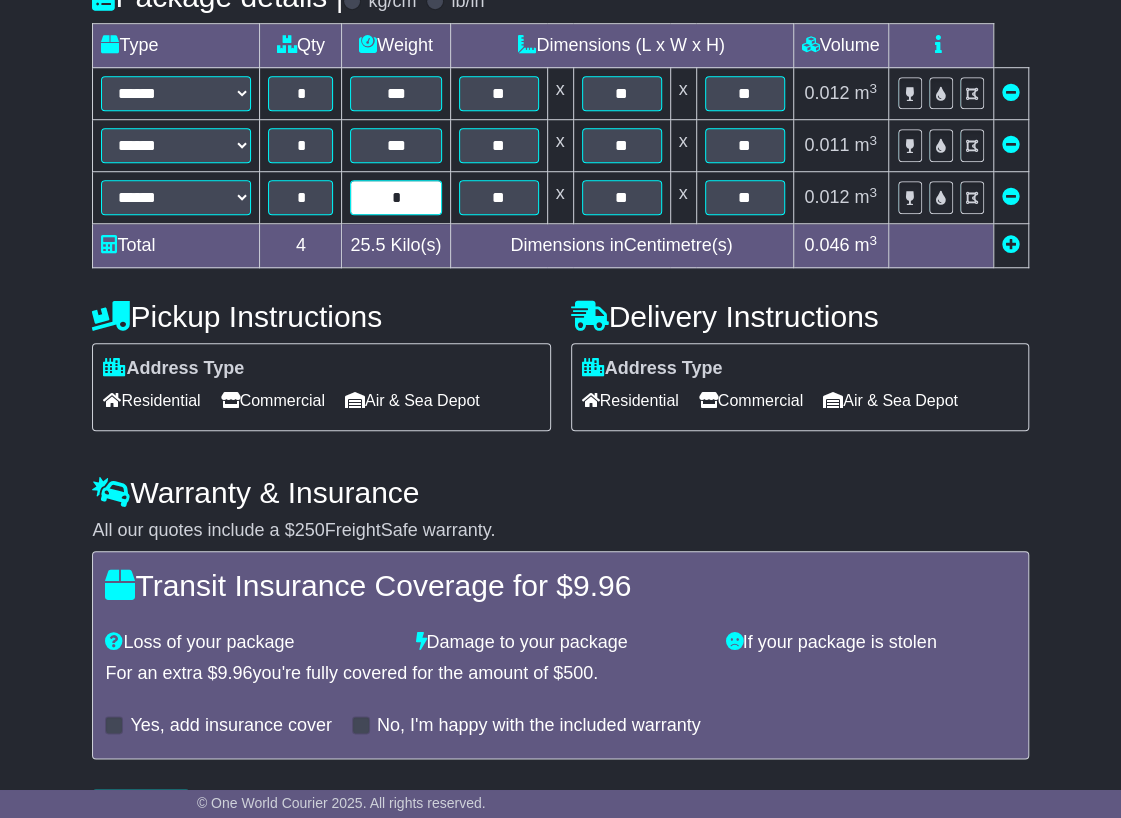 click on "*" at bounding box center (395, 197) 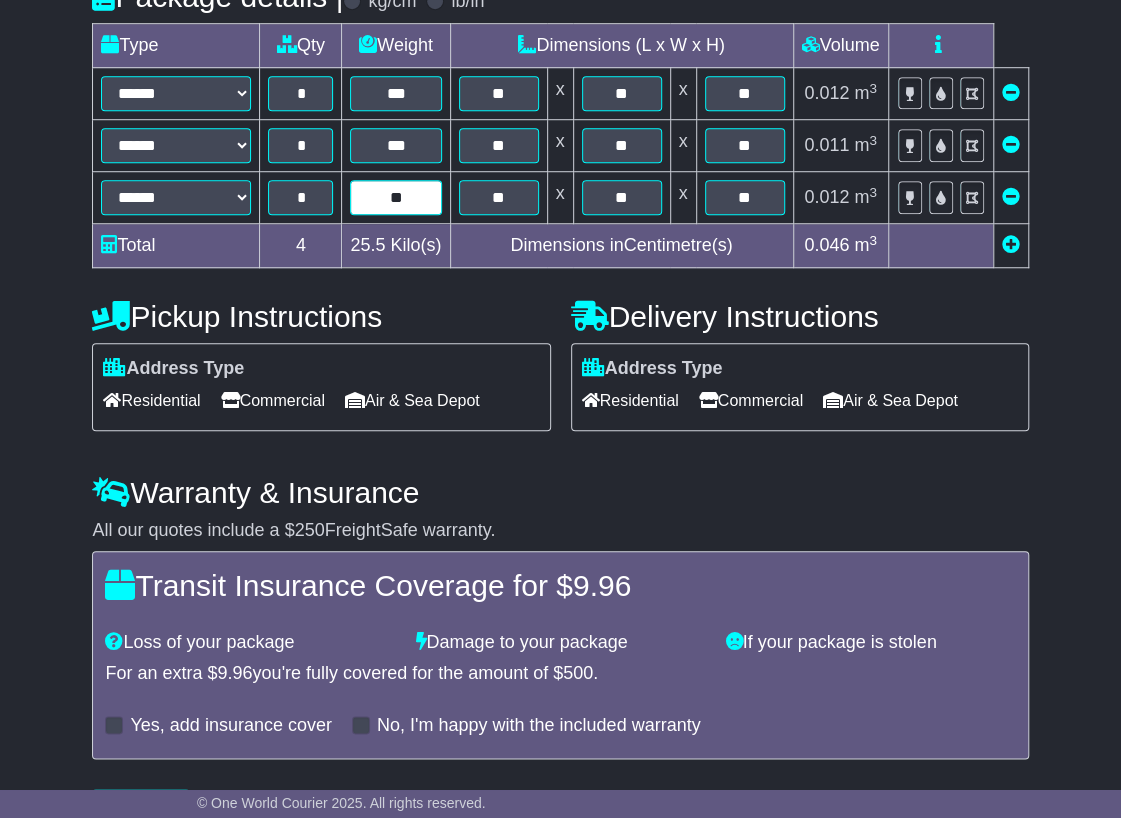 type on "**" 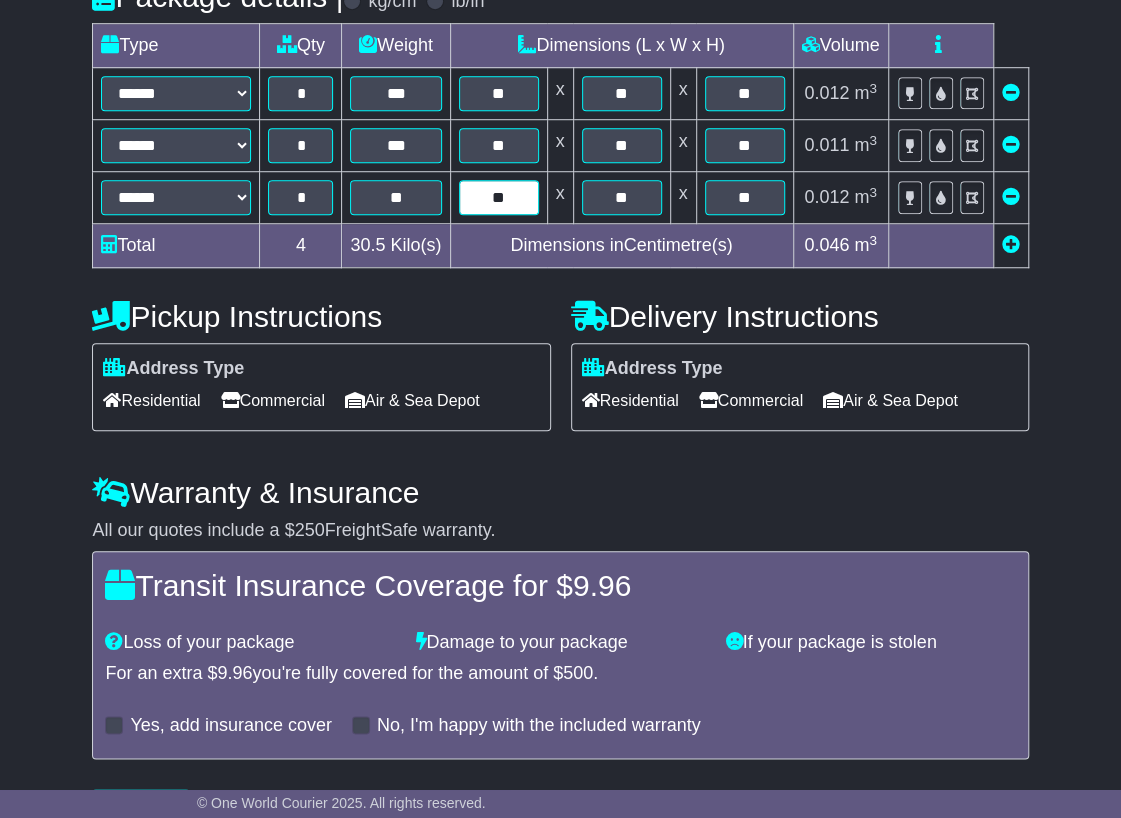 type on "**" 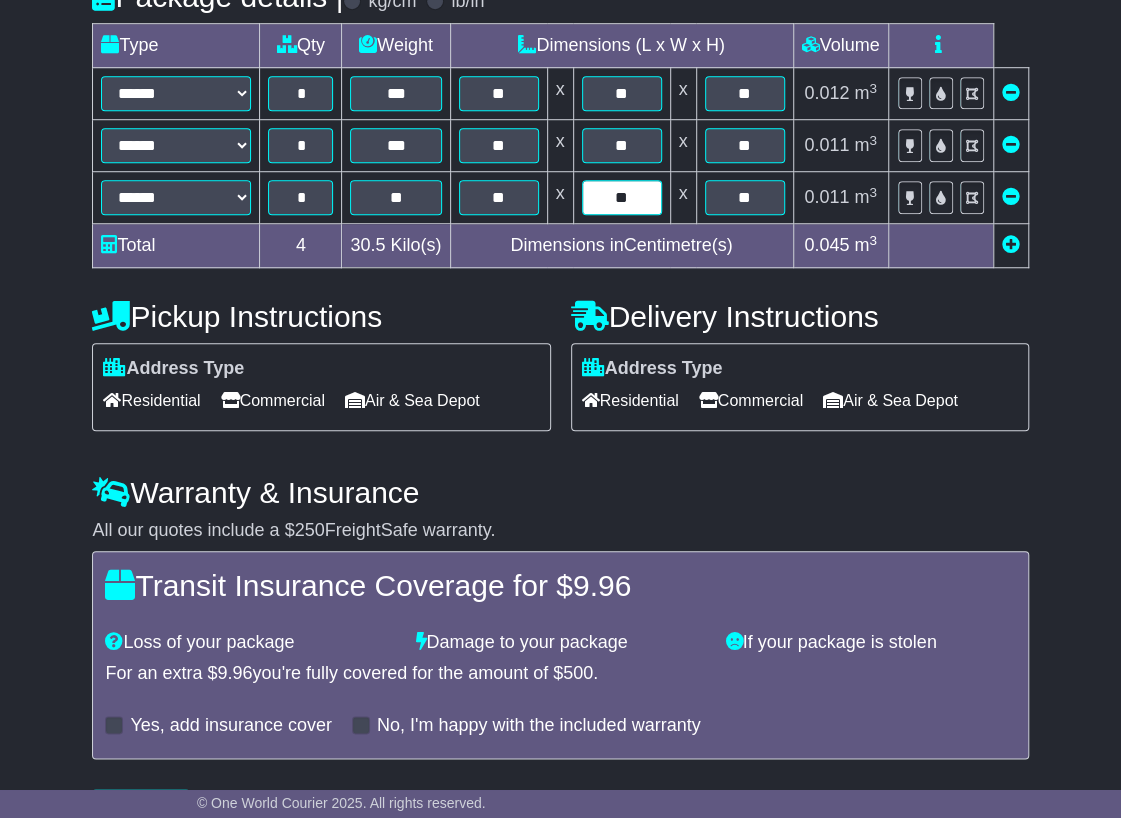 type on "**" 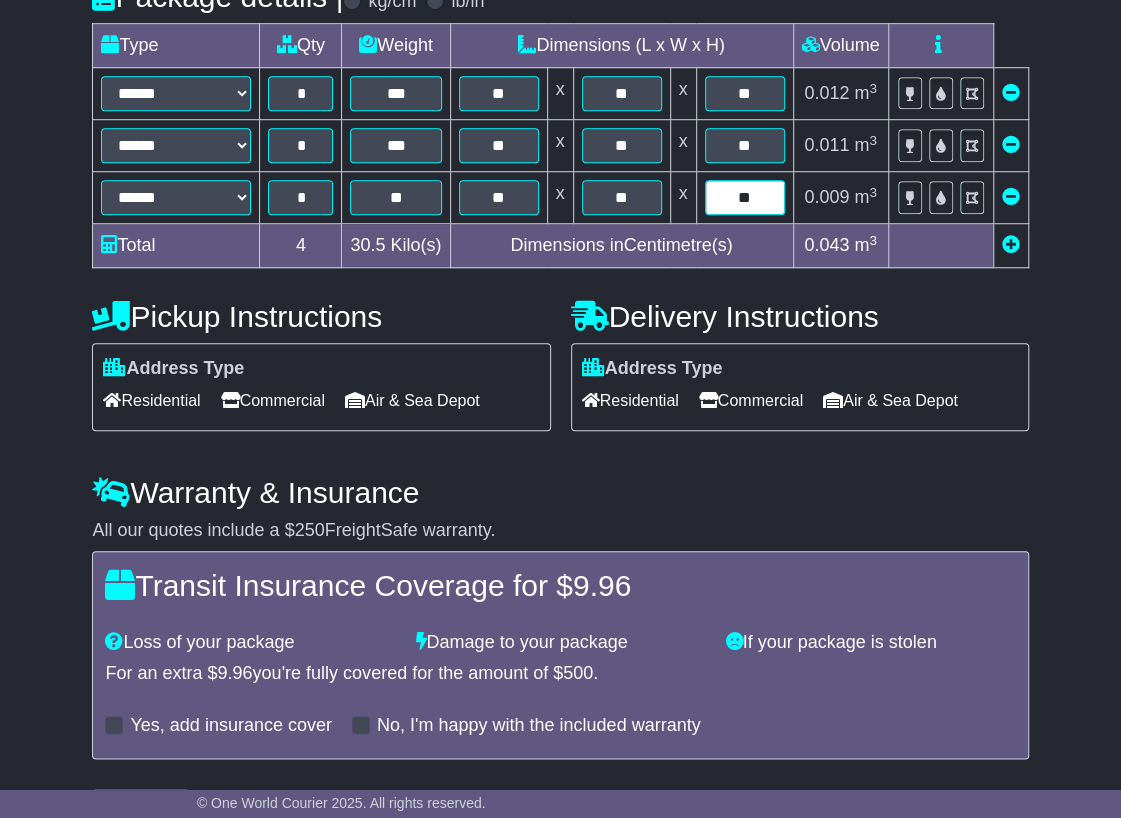 type on "**" 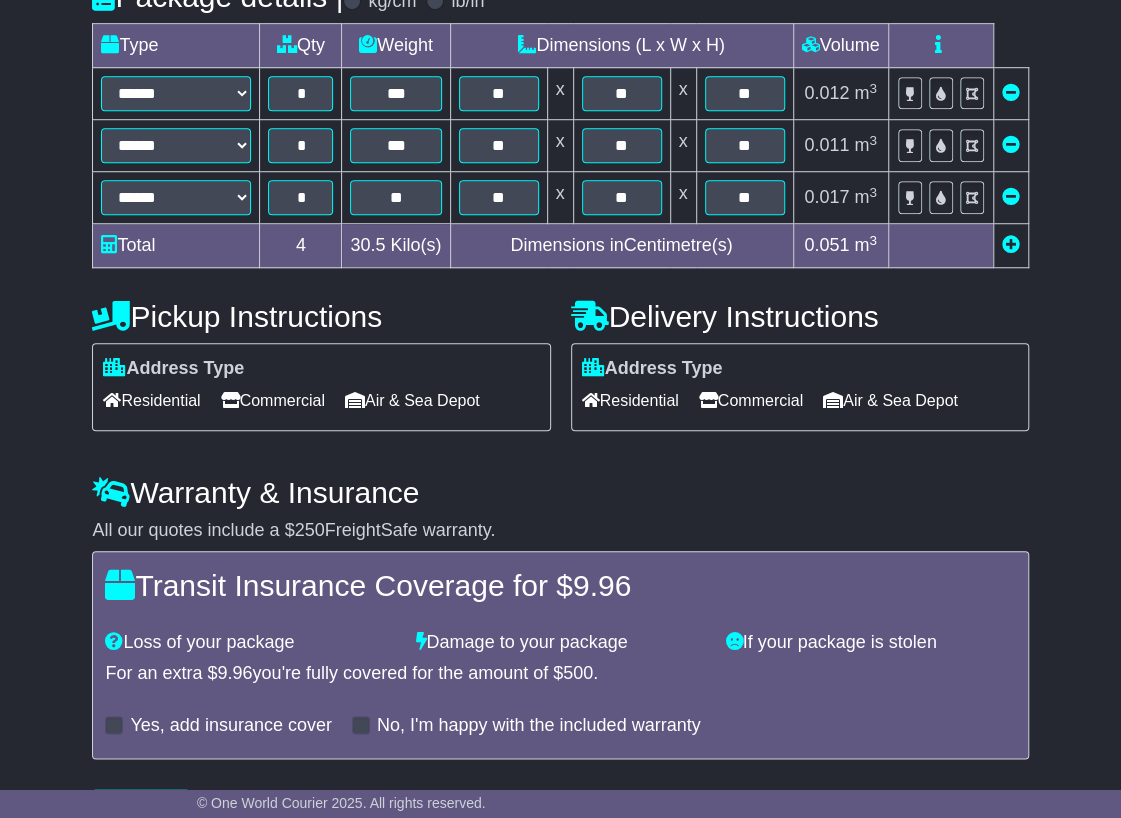 click on "Commercial" at bounding box center [751, 400] 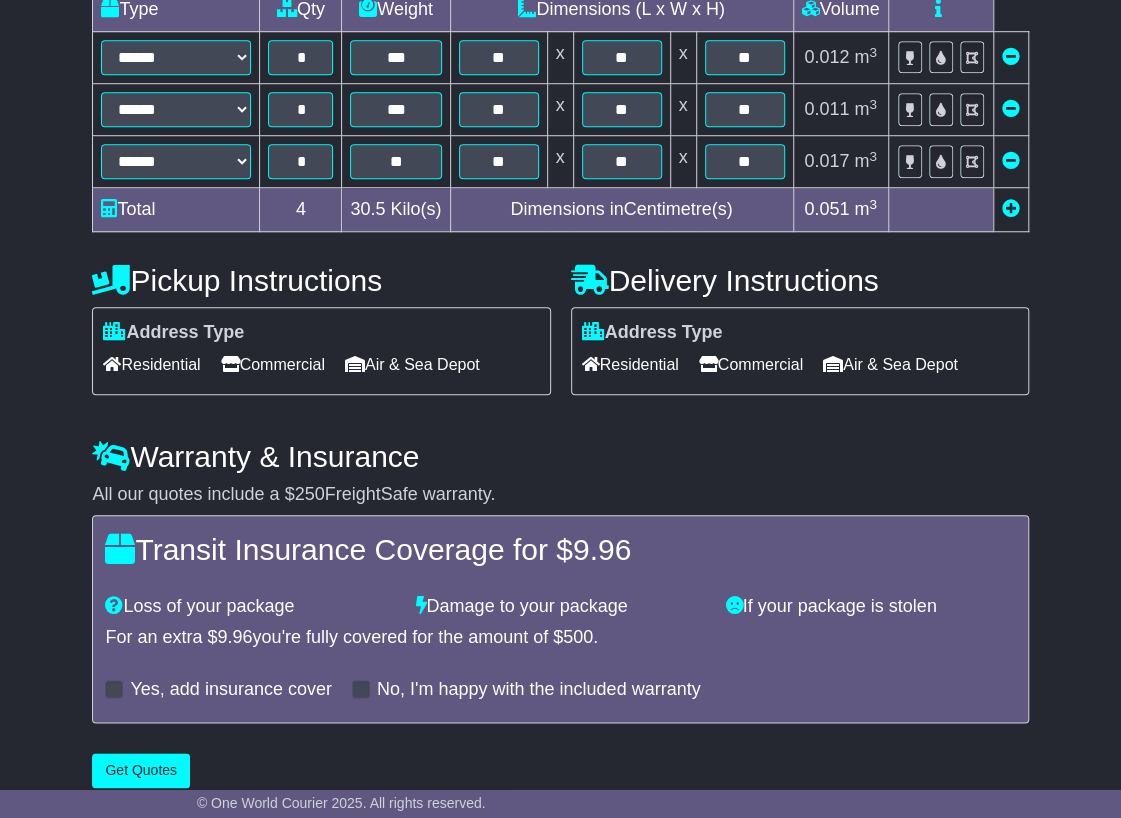 scroll, scrollTop: 634, scrollLeft: 0, axis: vertical 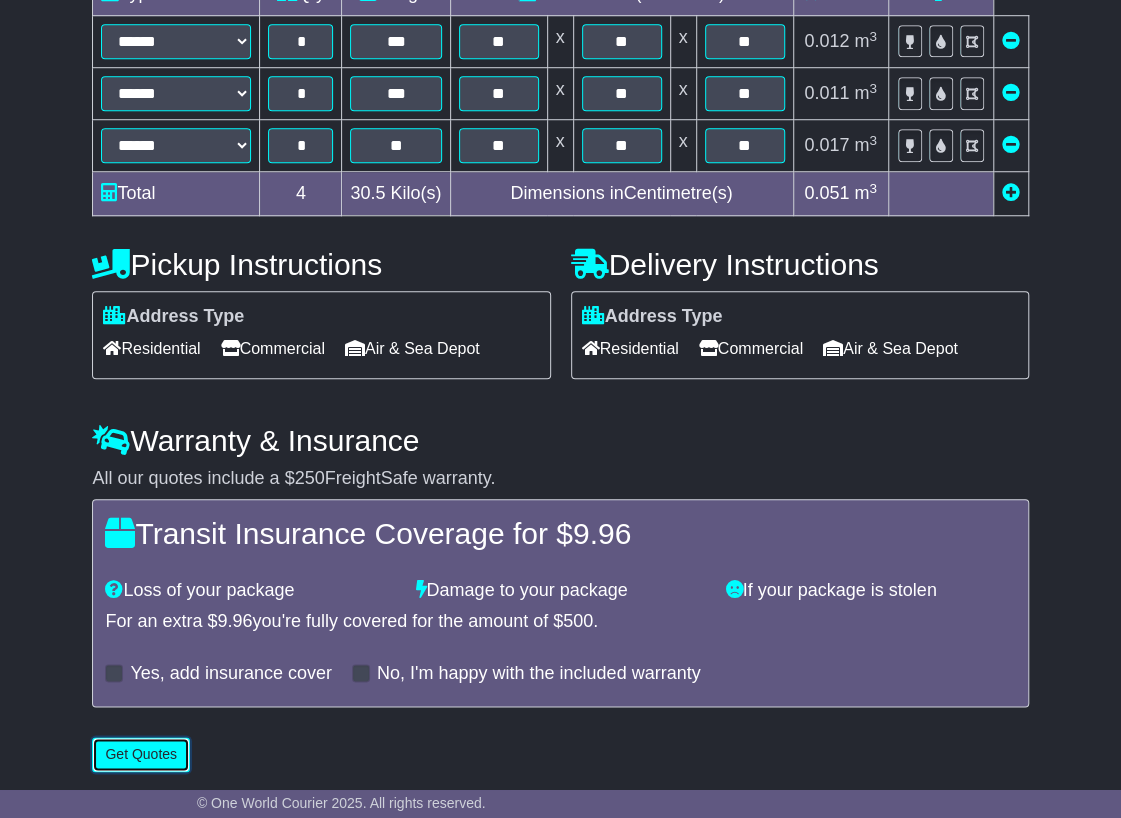 click on "Get Quotes" at bounding box center (141, 754) 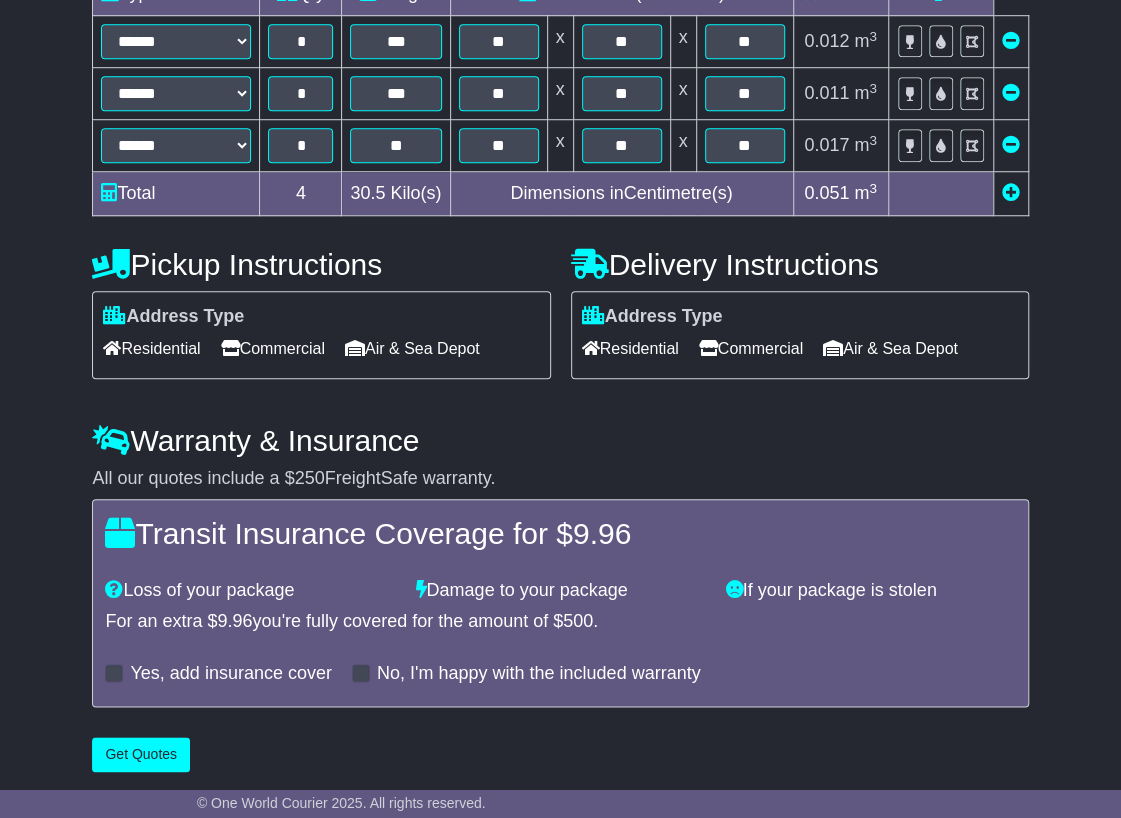 scroll, scrollTop: 0, scrollLeft: 0, axis: both 